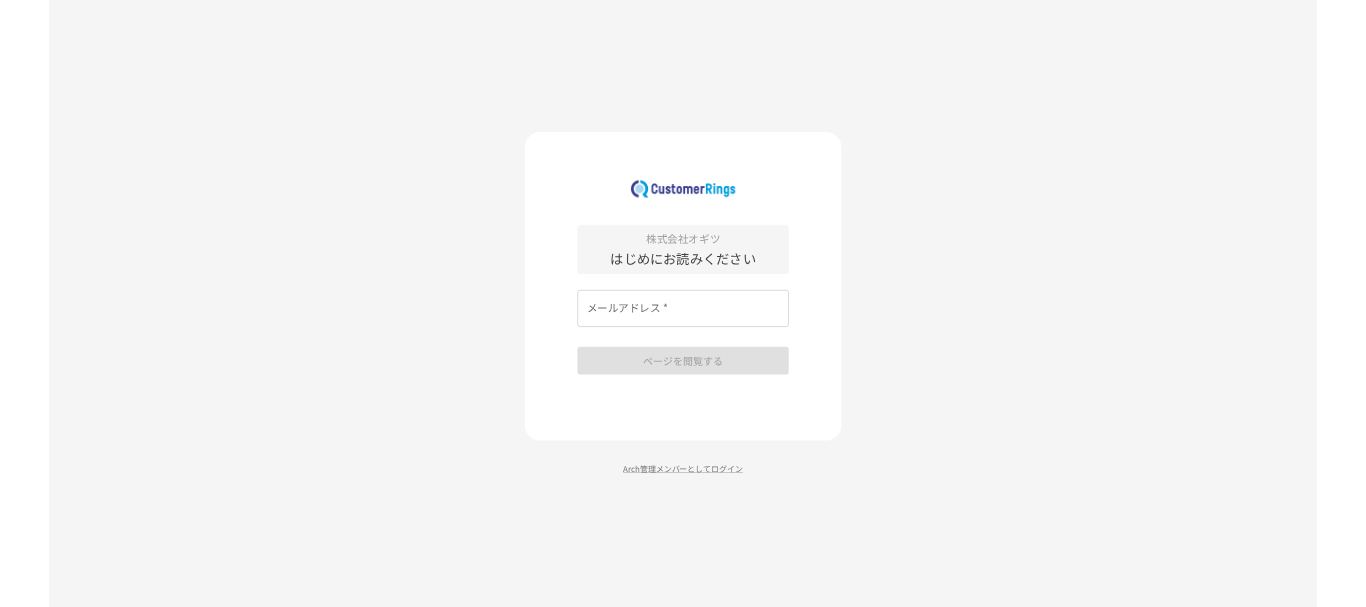 scroll, scrollTop: 0, scrollLeft: 0, axis: both 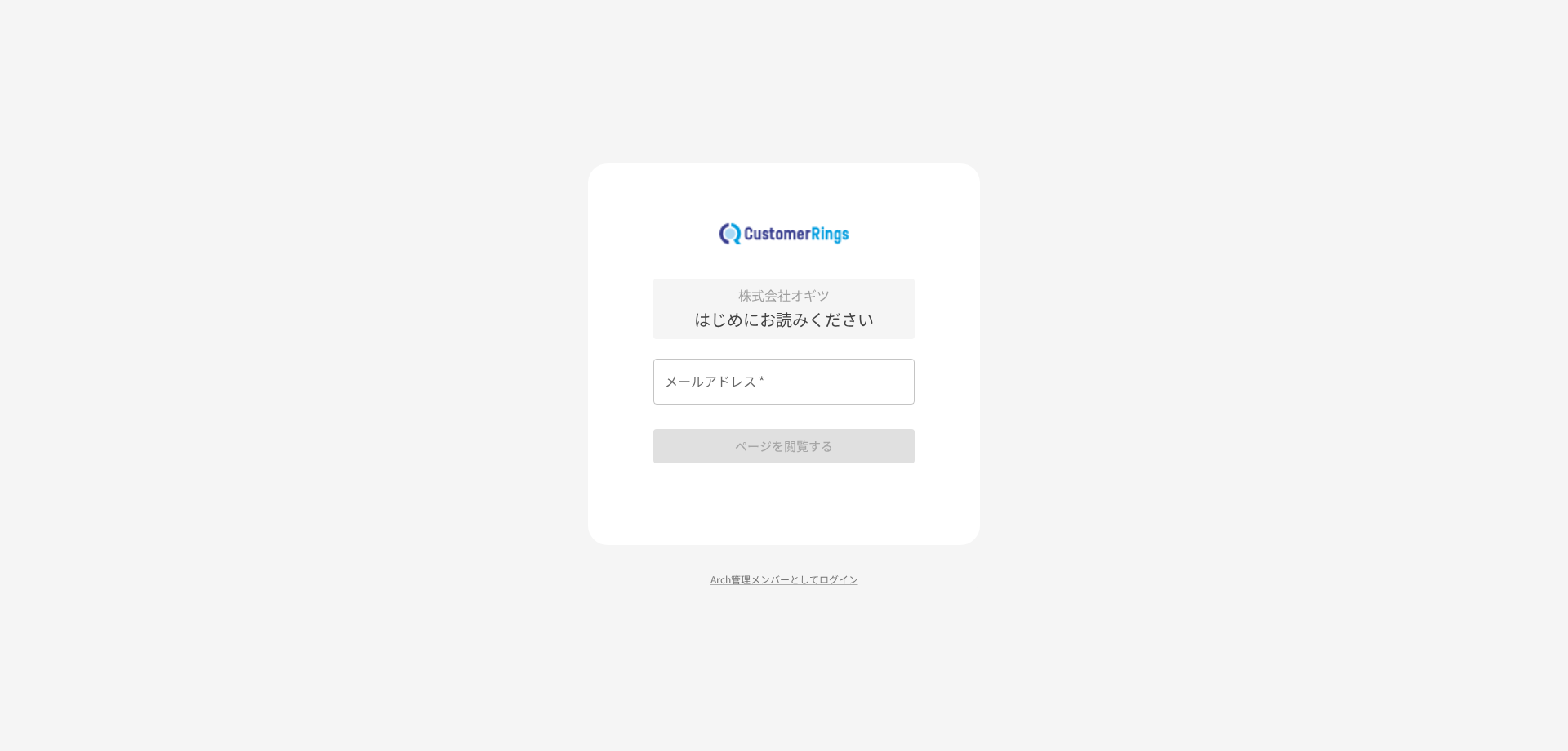 click on "メールアドレス   *" at bounding box center (784, 382) 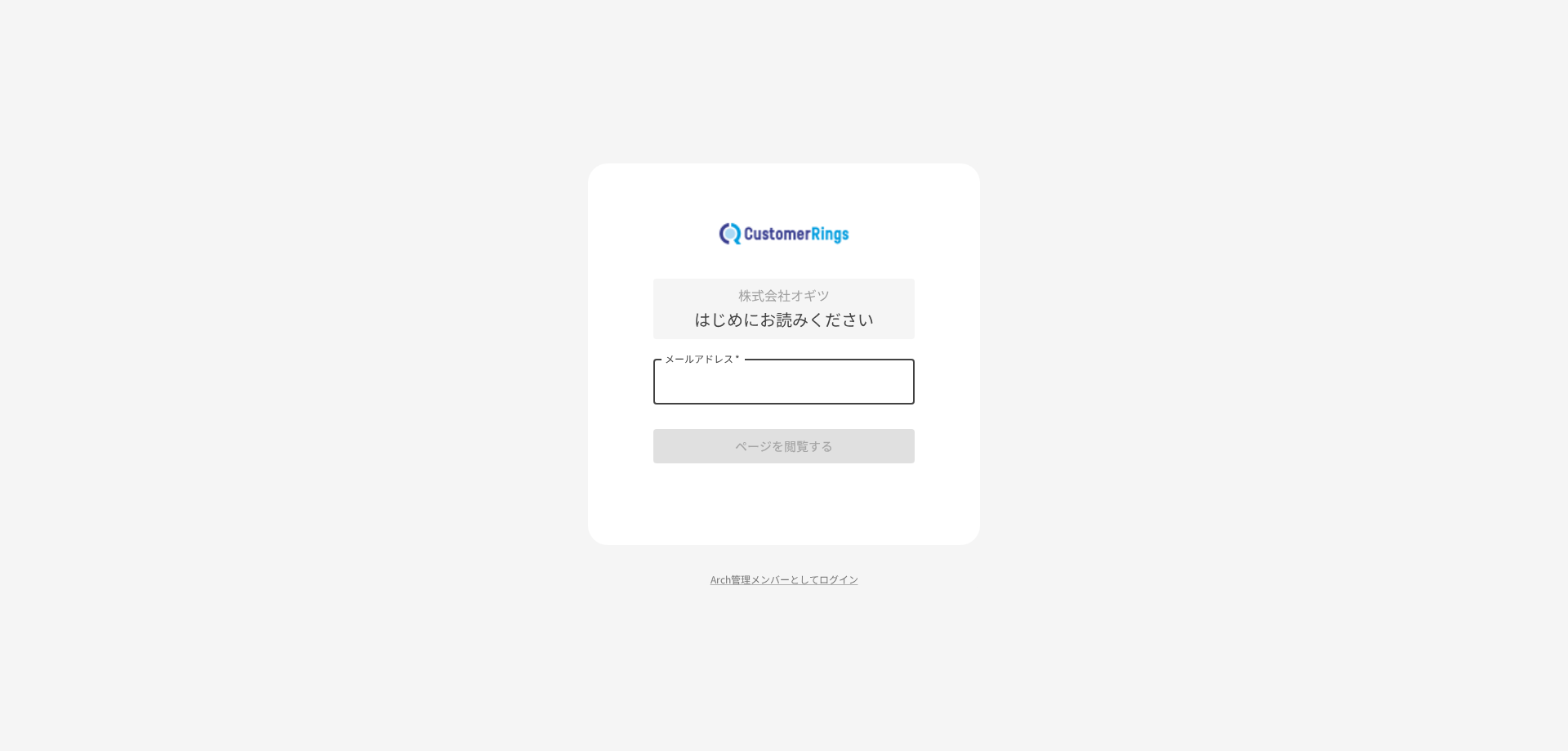 type on "**********" 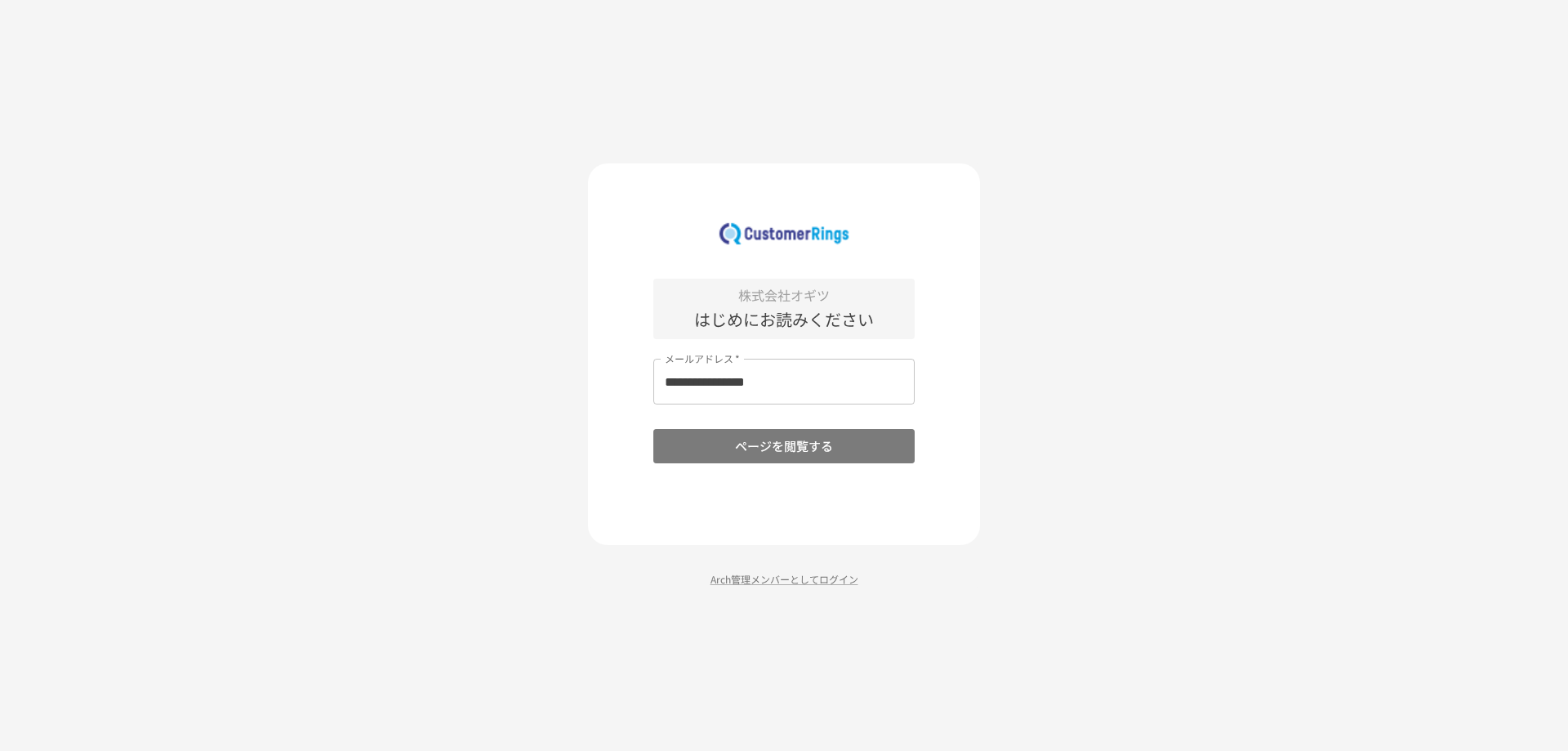 click on "ページを閲覧する" at bounding box center [784, 446] 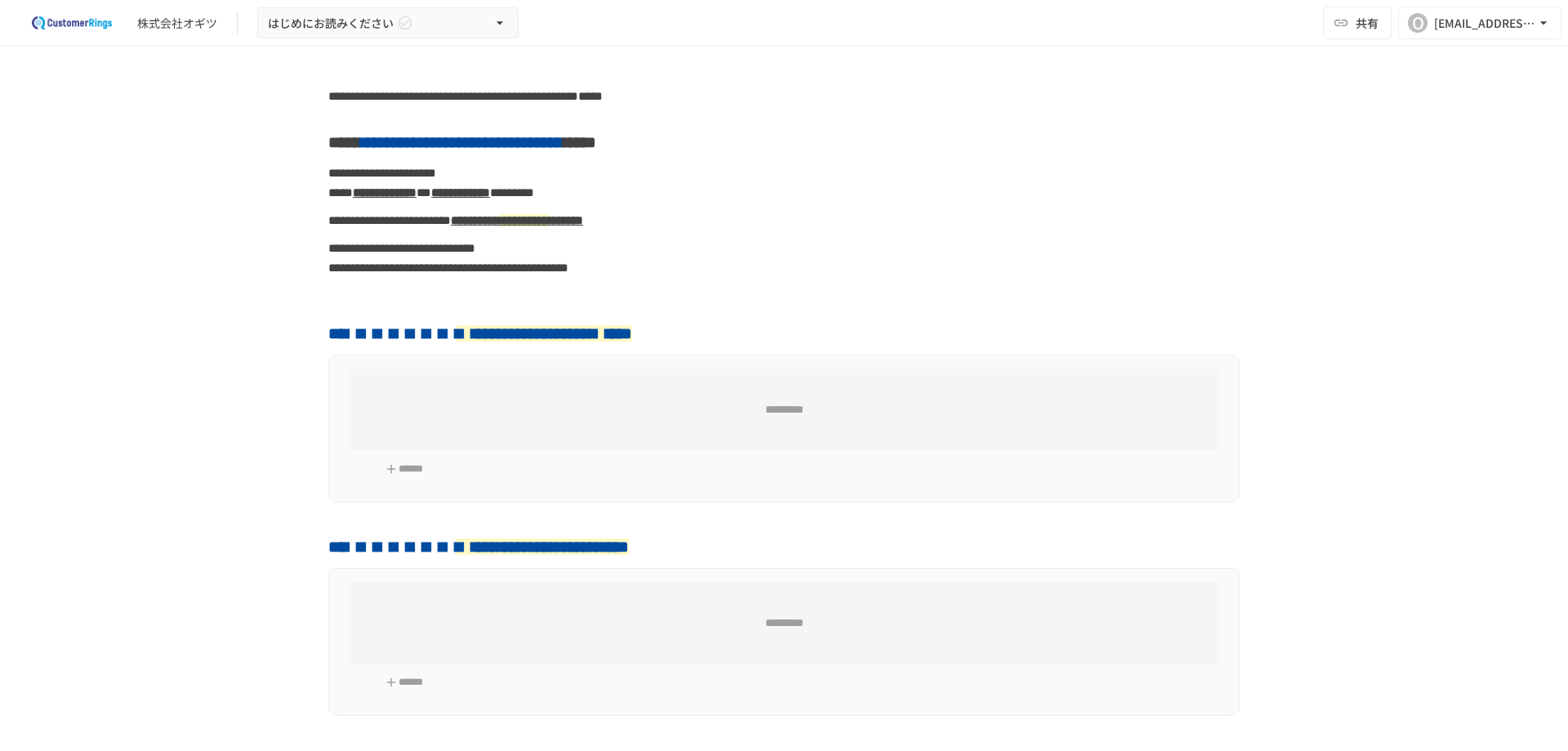 scroll, scrollTop: 0, scrollLeft: 0, axis: both 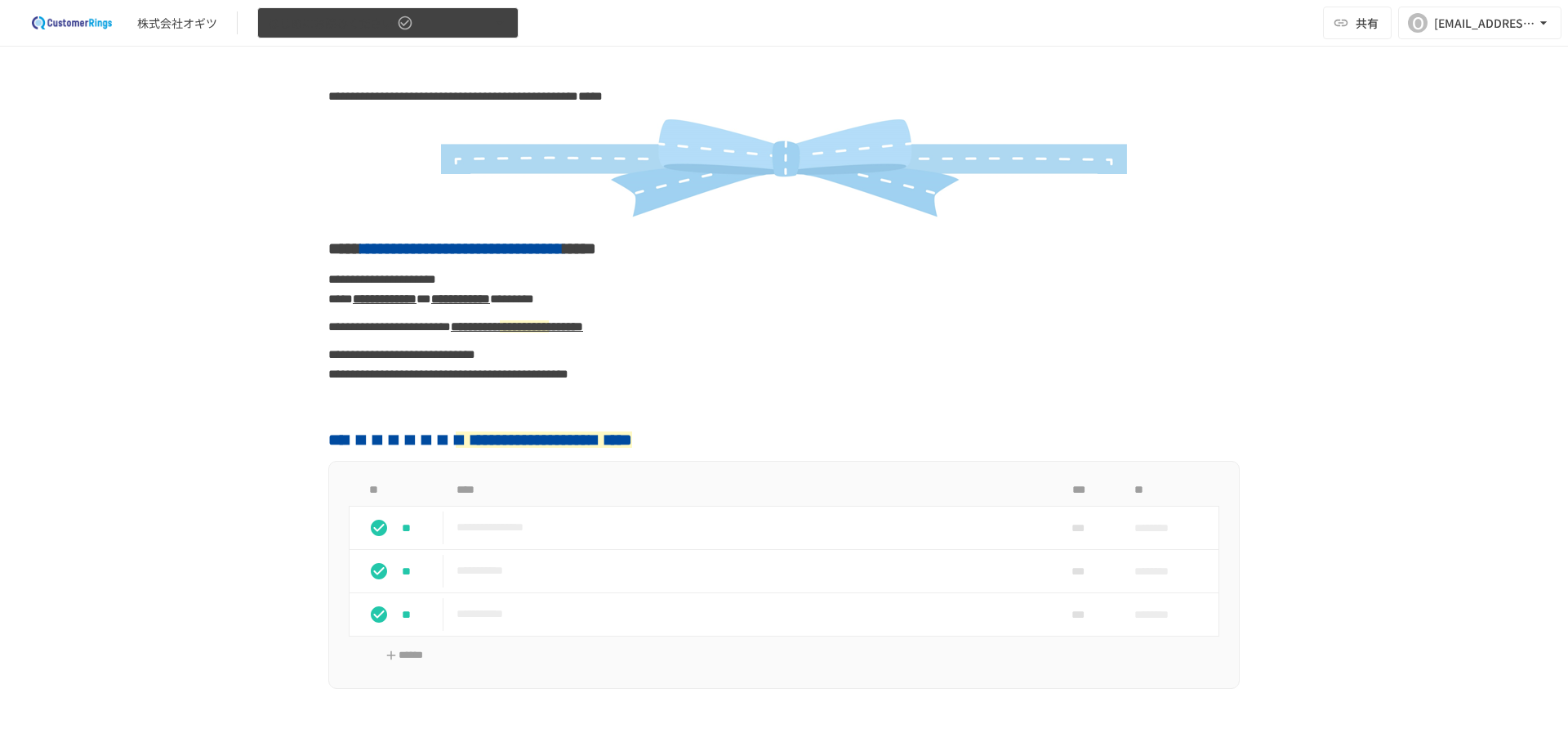 click on "はじめにお読みください" at bounding box center (388, 23) 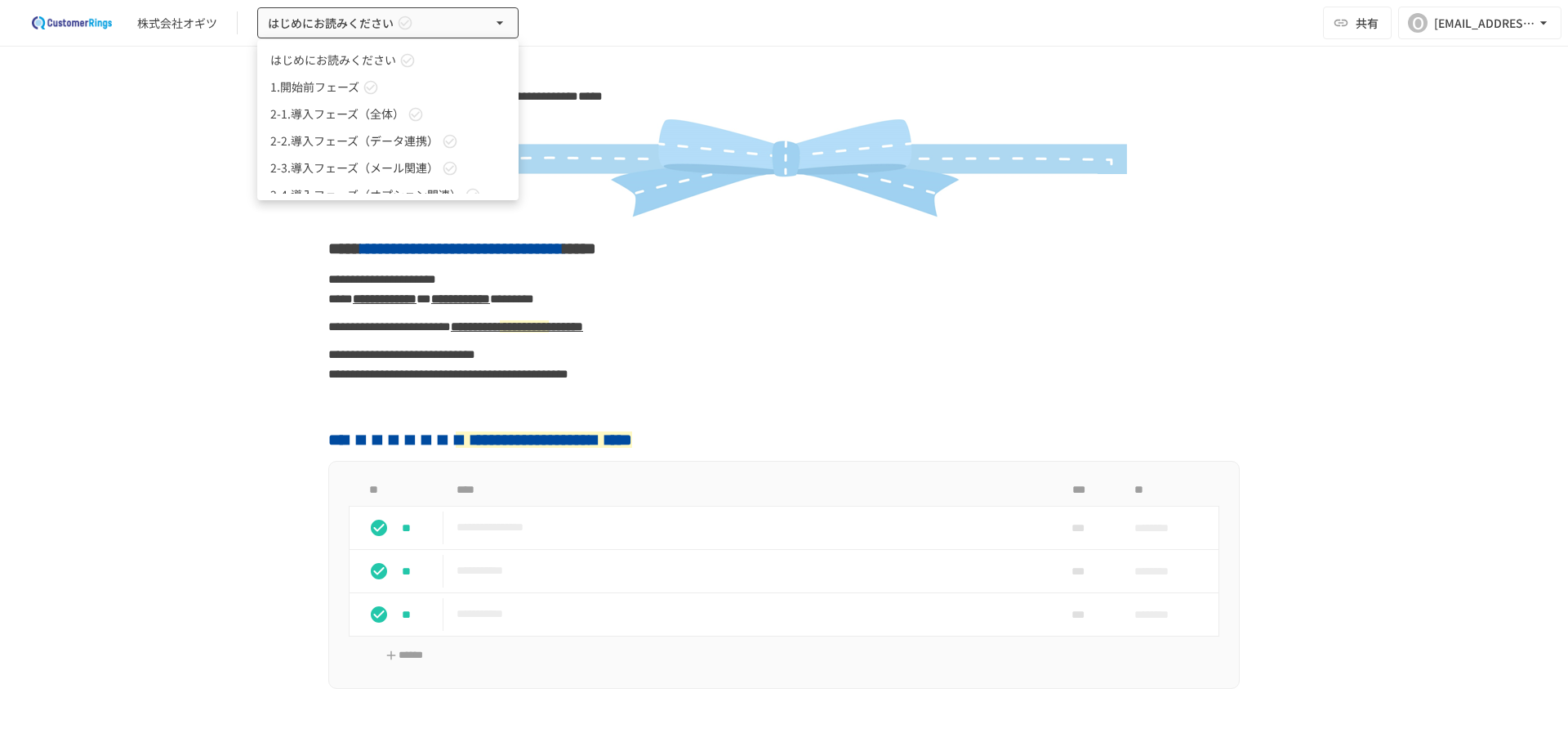 click on "2-2.導入フェーズ（データ連携）" at bounding box center [354, 141] 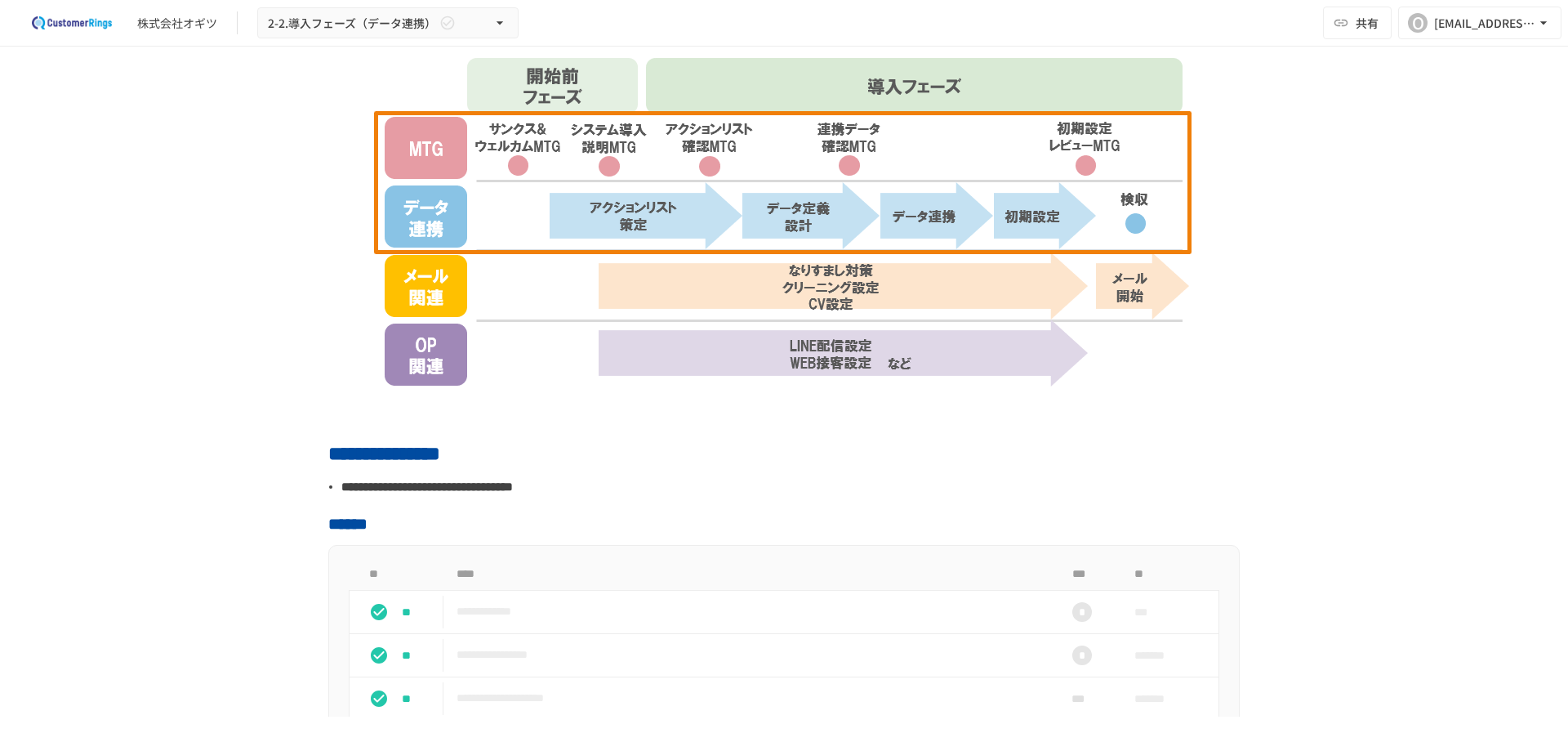 scroll, scrollTop: 327, scrollLeft: 0, axis: vertical 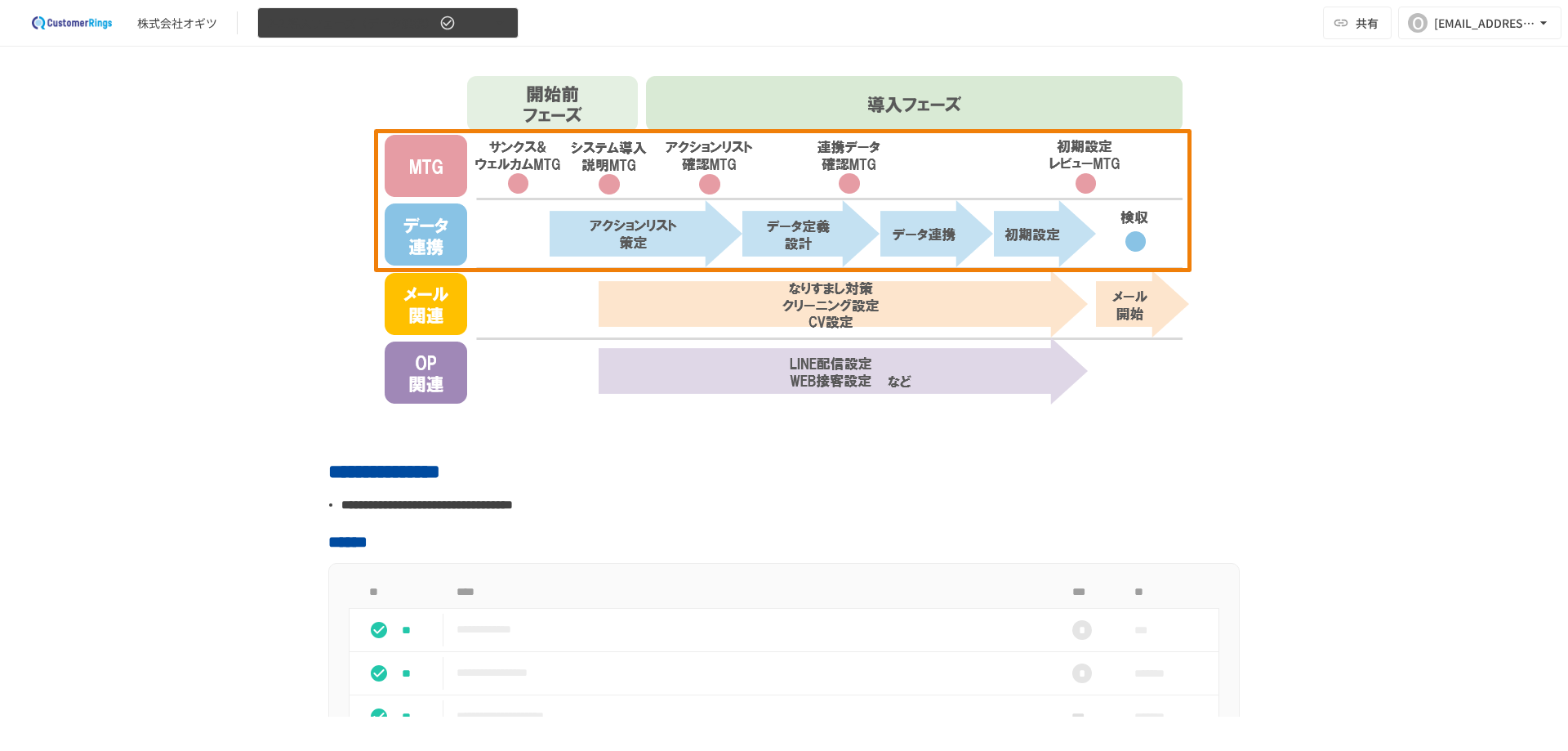 click on "2-2.導入フェーズ（データ連携）" at bounding box center [352, 23] 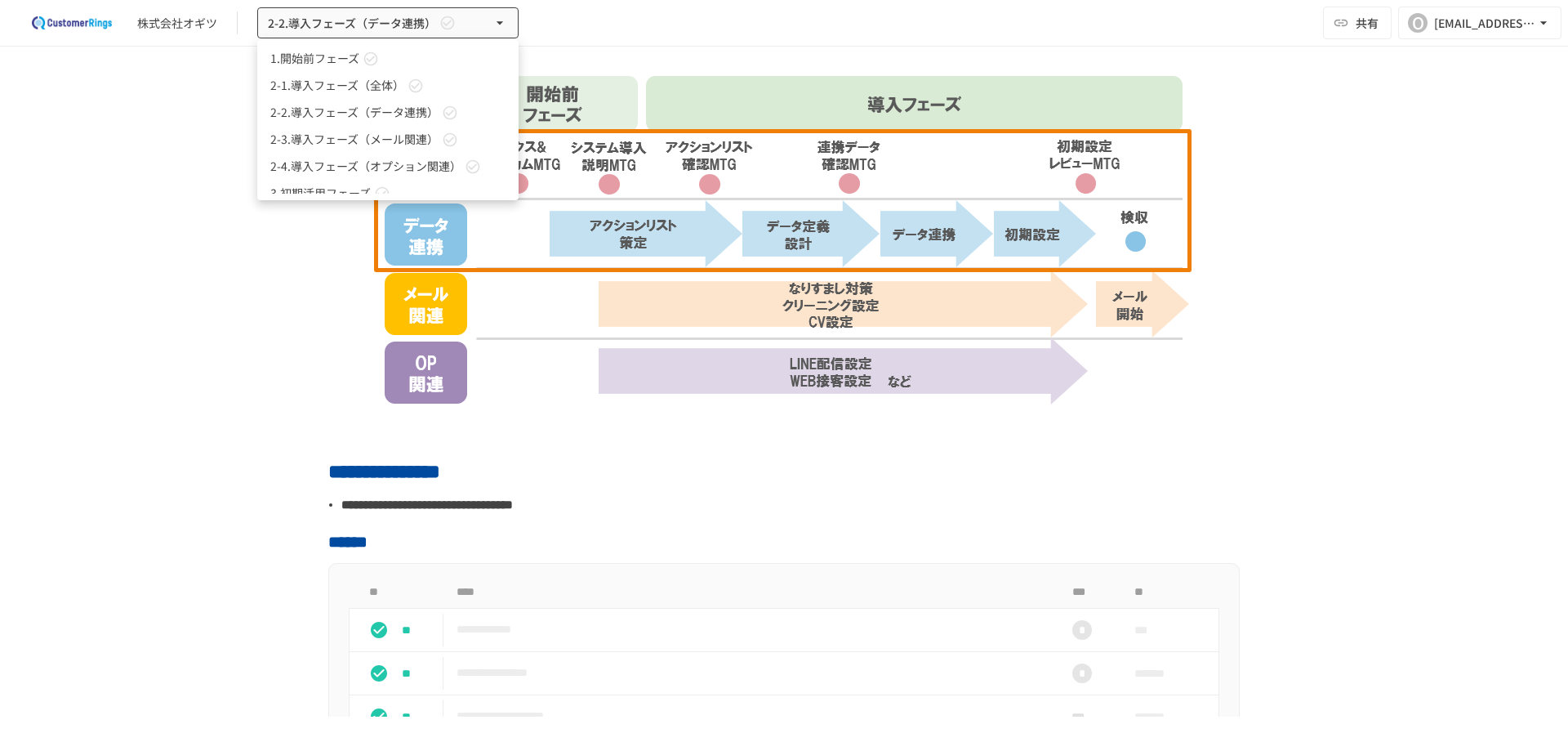scroll, scrollTop: 45, scrollLeft: 0, axis: vertical 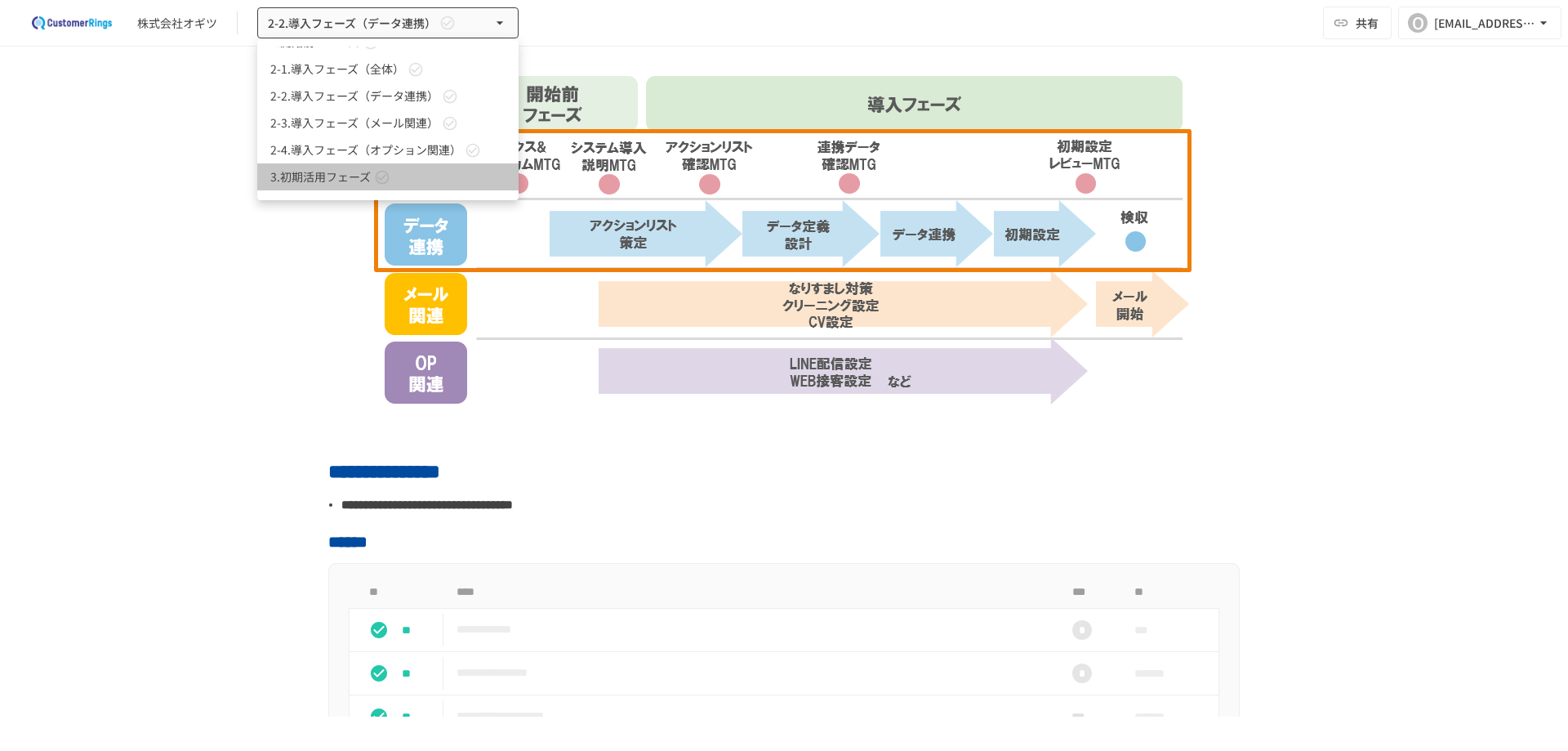 click on "3.初期活用フェーズ" at bounding box center [320, 177] 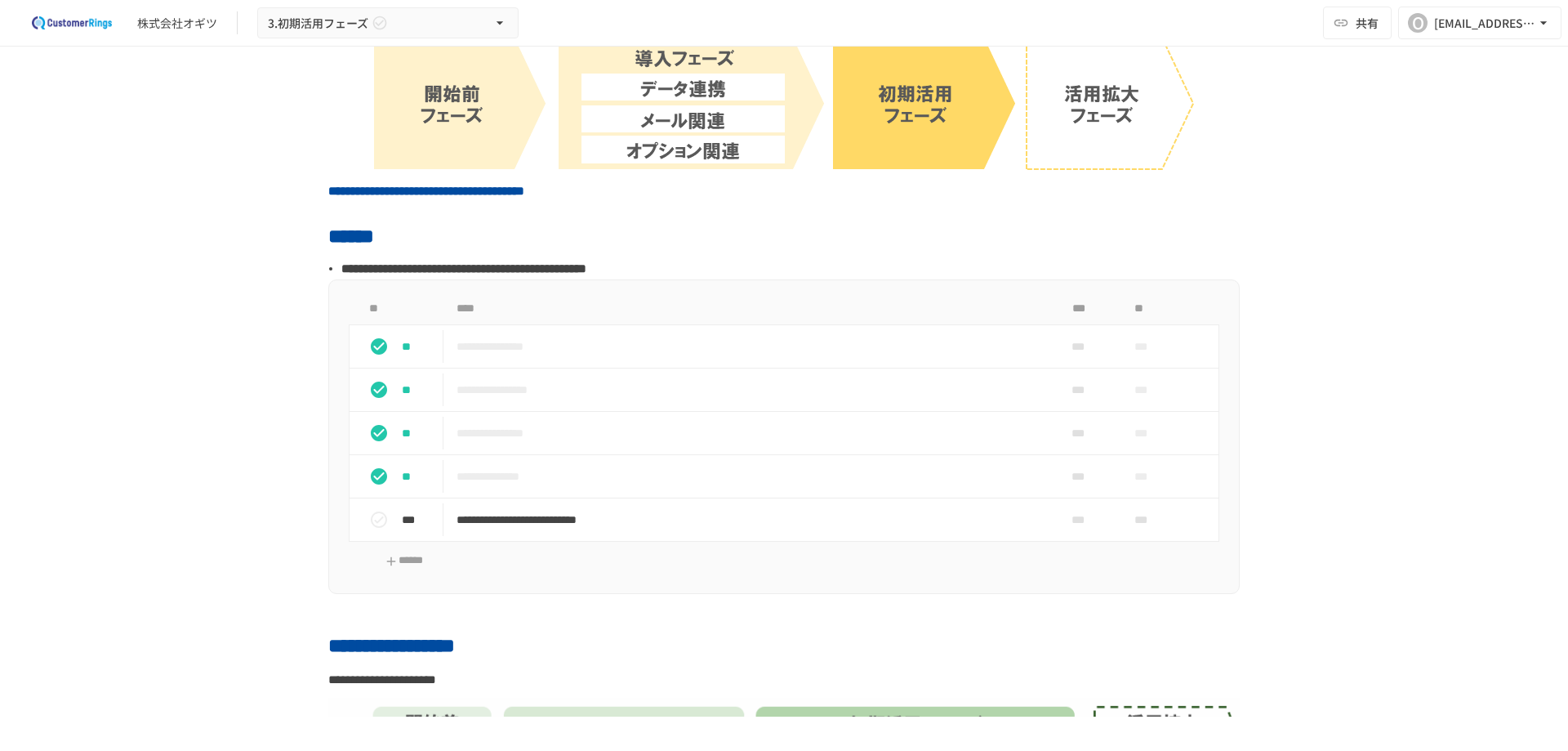 scroll, scrollTop: 0, scrollLeft: 0, axis: both 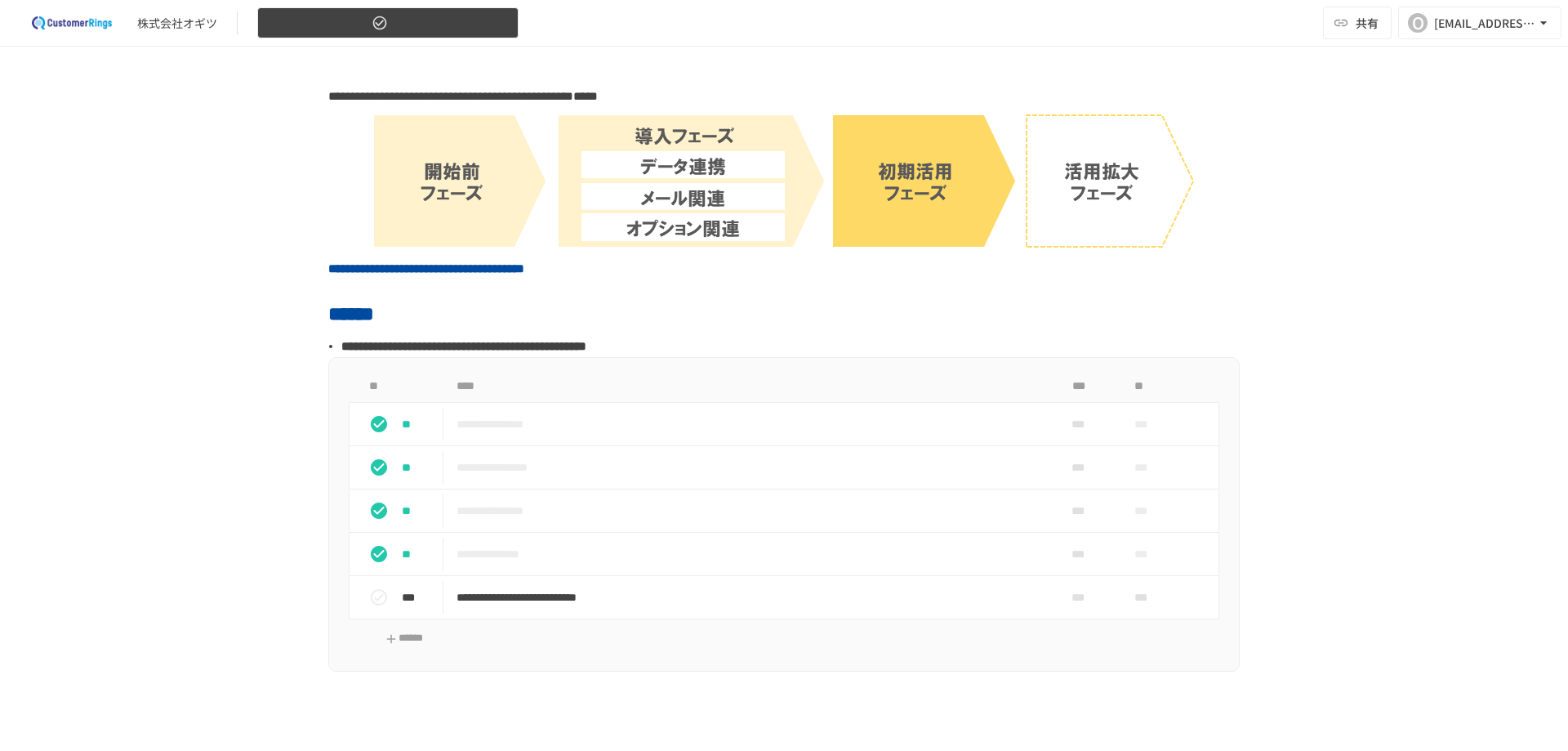click on "3.初期活用フェーズ" at bounding box center (318, 23) 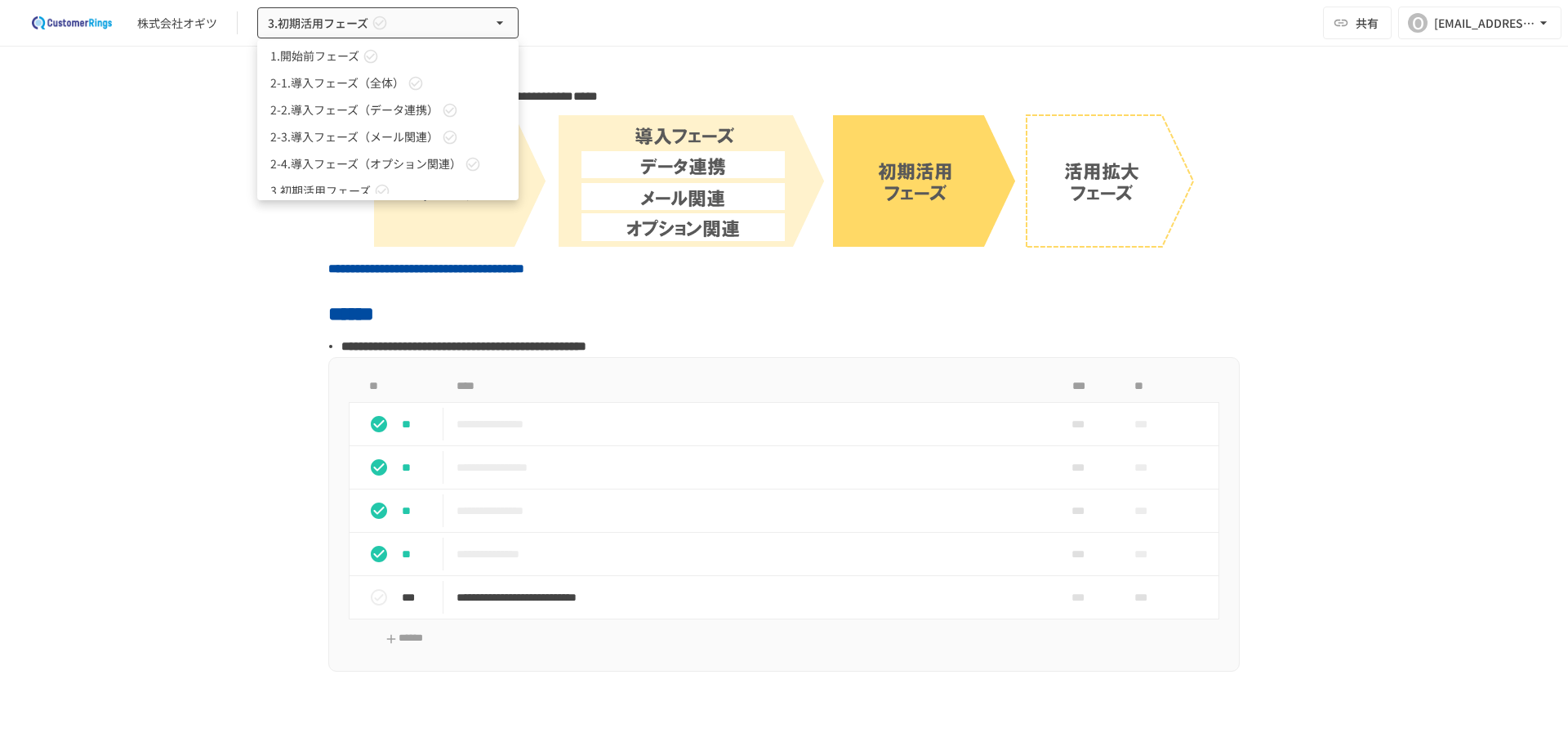scroll, scrollTop: 45, scrollLeft: 0, axis: vertical 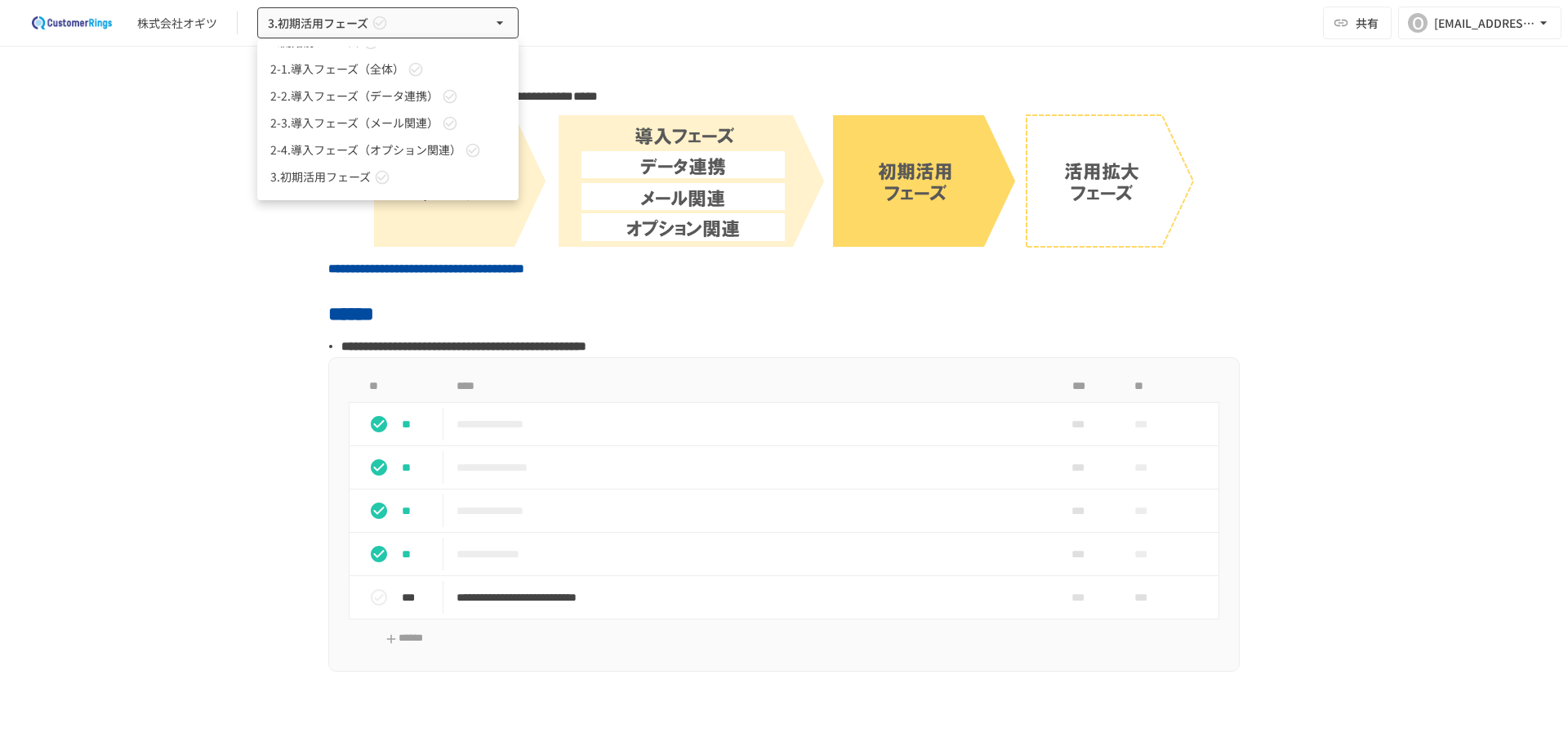 click on "2-4.導入フェーズ（オプション関連）" at bounding box center (366, 150) 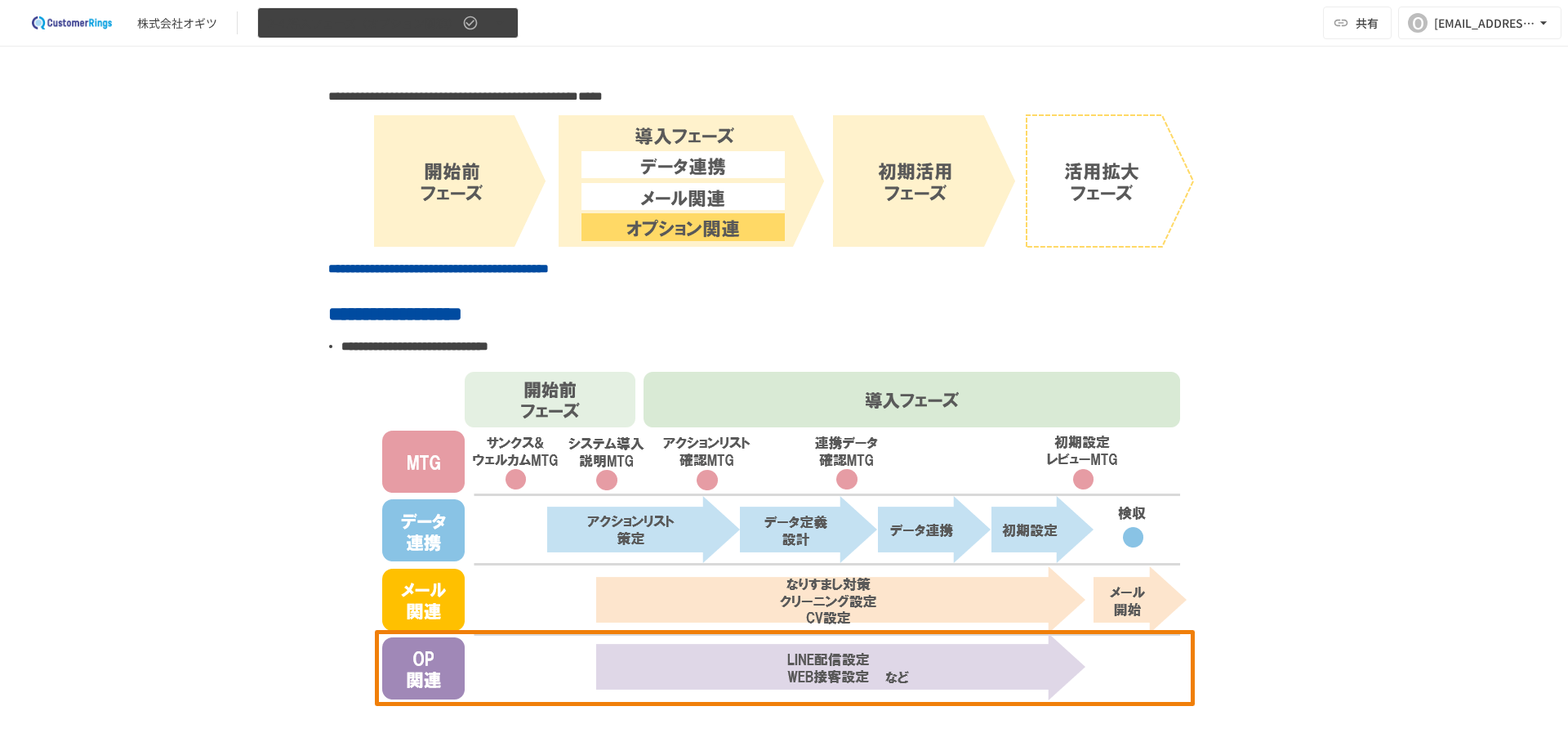 click on "2-4.導入フェーズ（オプション関連）" at bounding box center [363, 23] 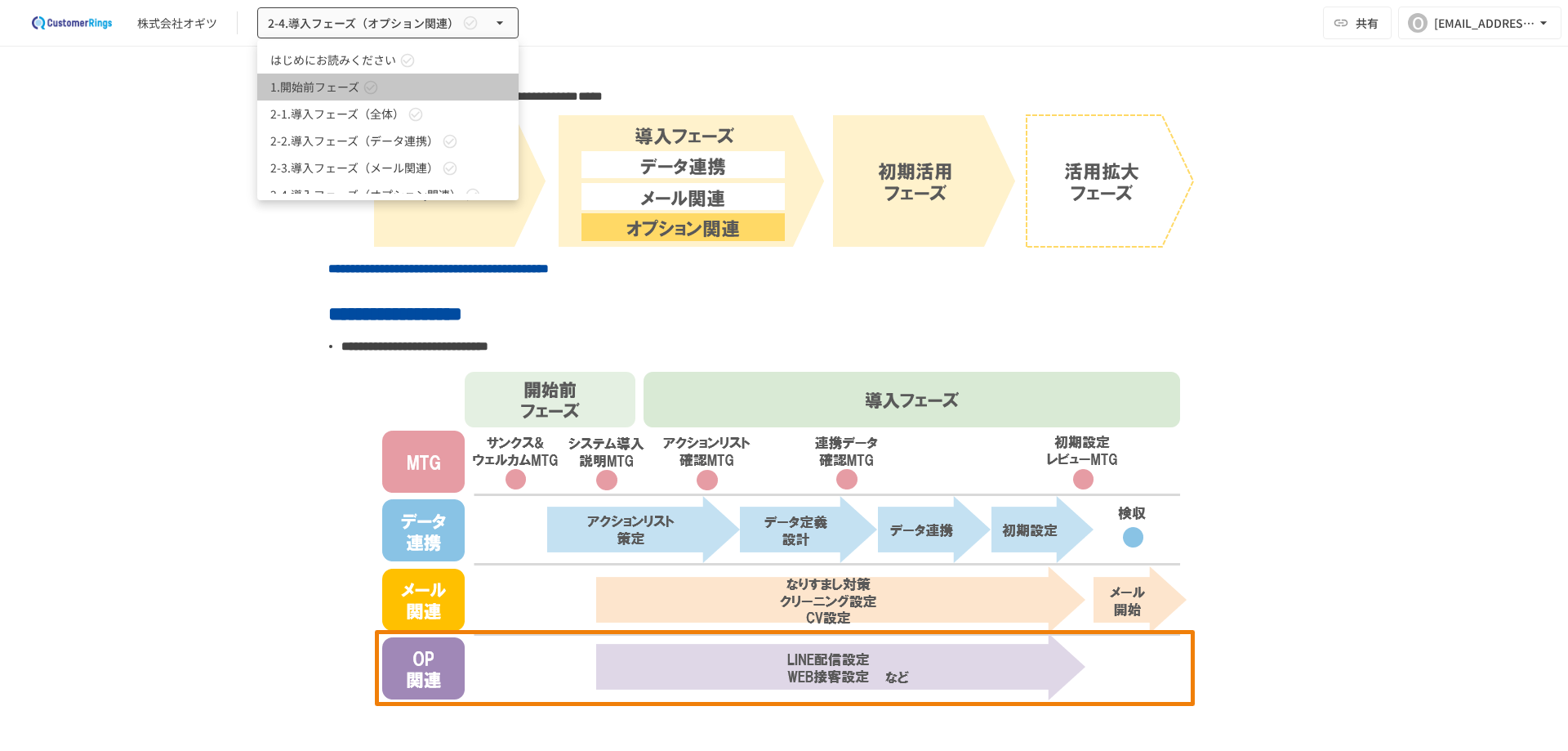 click on "1.開始前フェーズ" at bounding box center [314, 87] 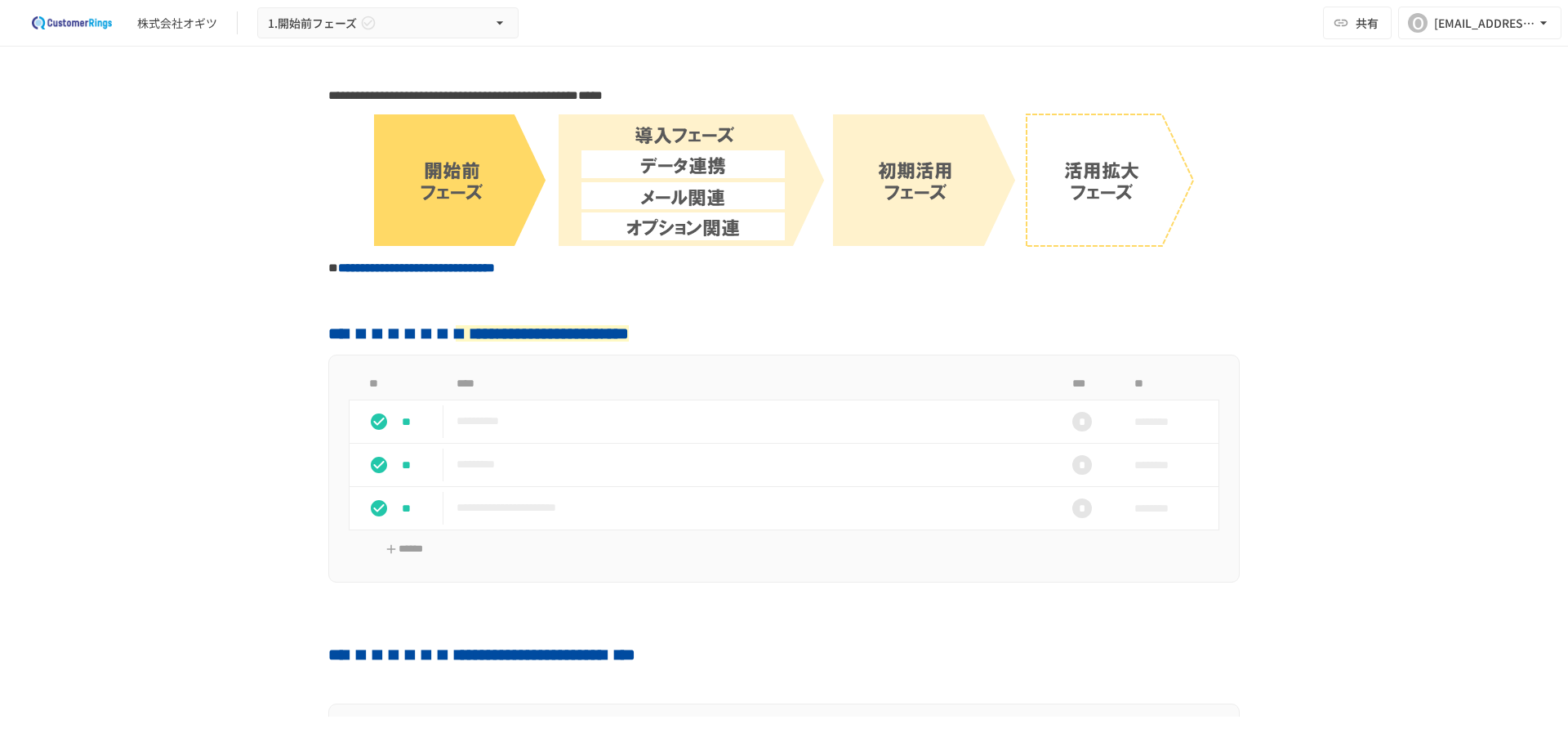 scroll, scrollTop: 0, scrollLeft: 0, axis: both 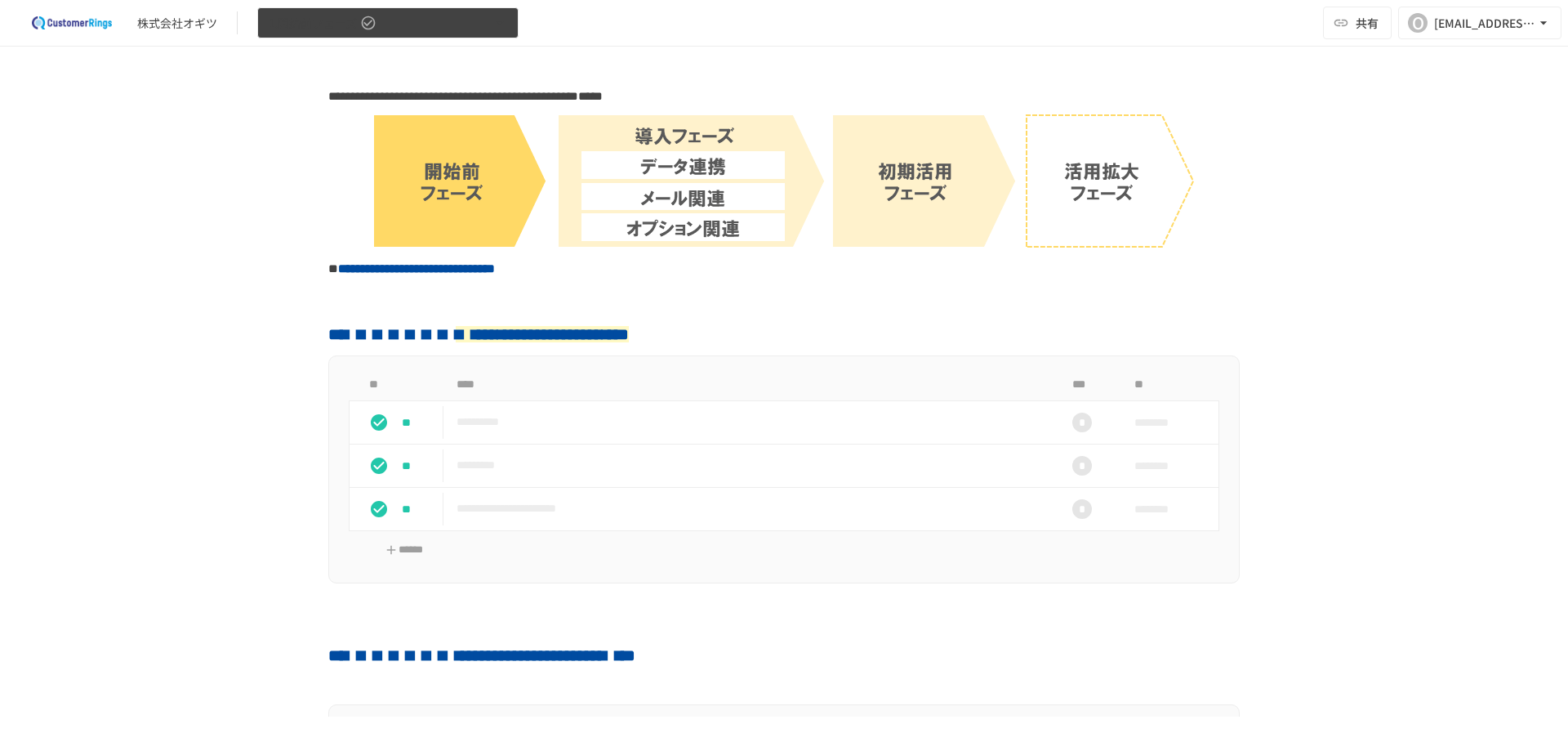 click on "1.開始前フェーズ" at bounding box center [388, 23] 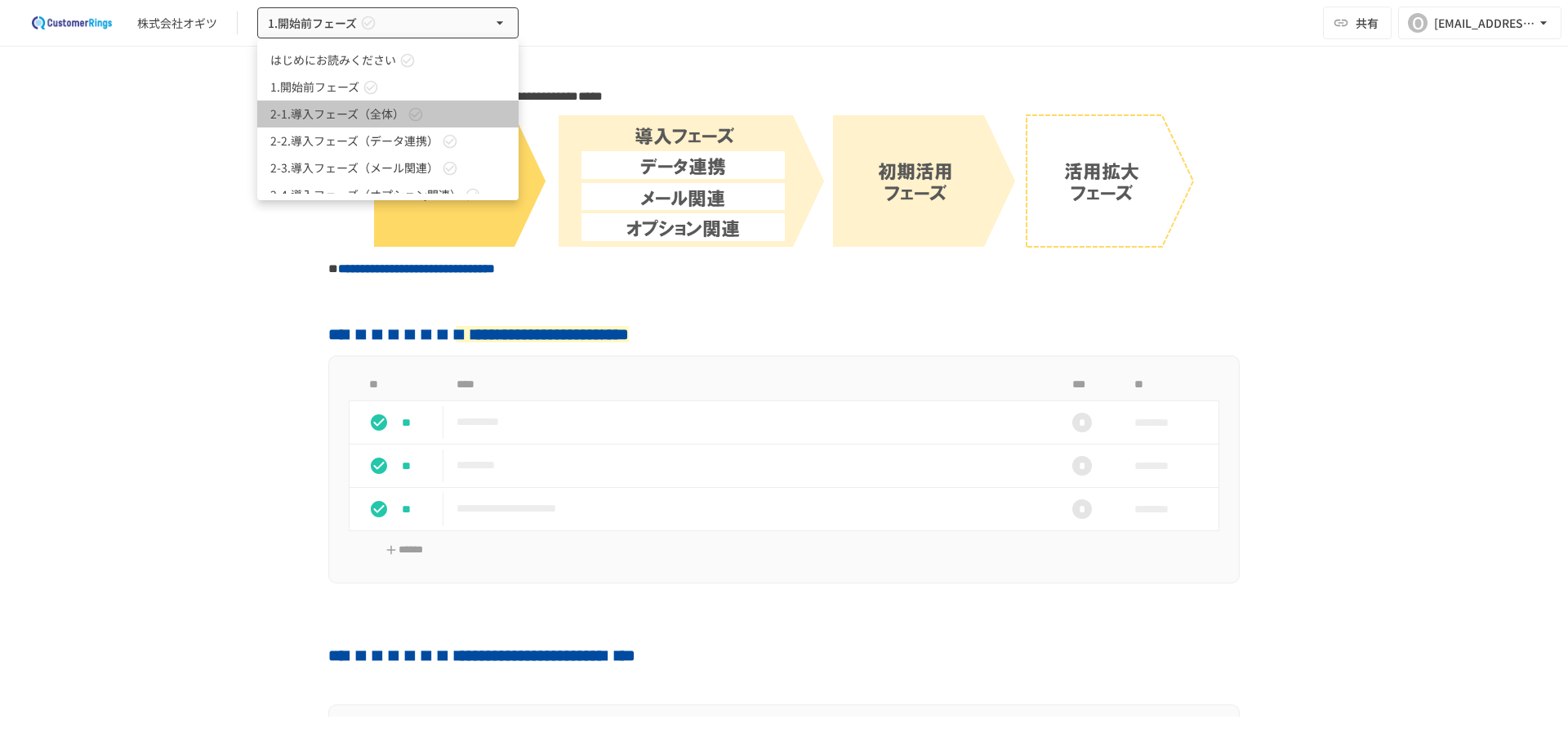 click on "2-1.導入フェーズ（全体）" at bounding box center (337, 114) 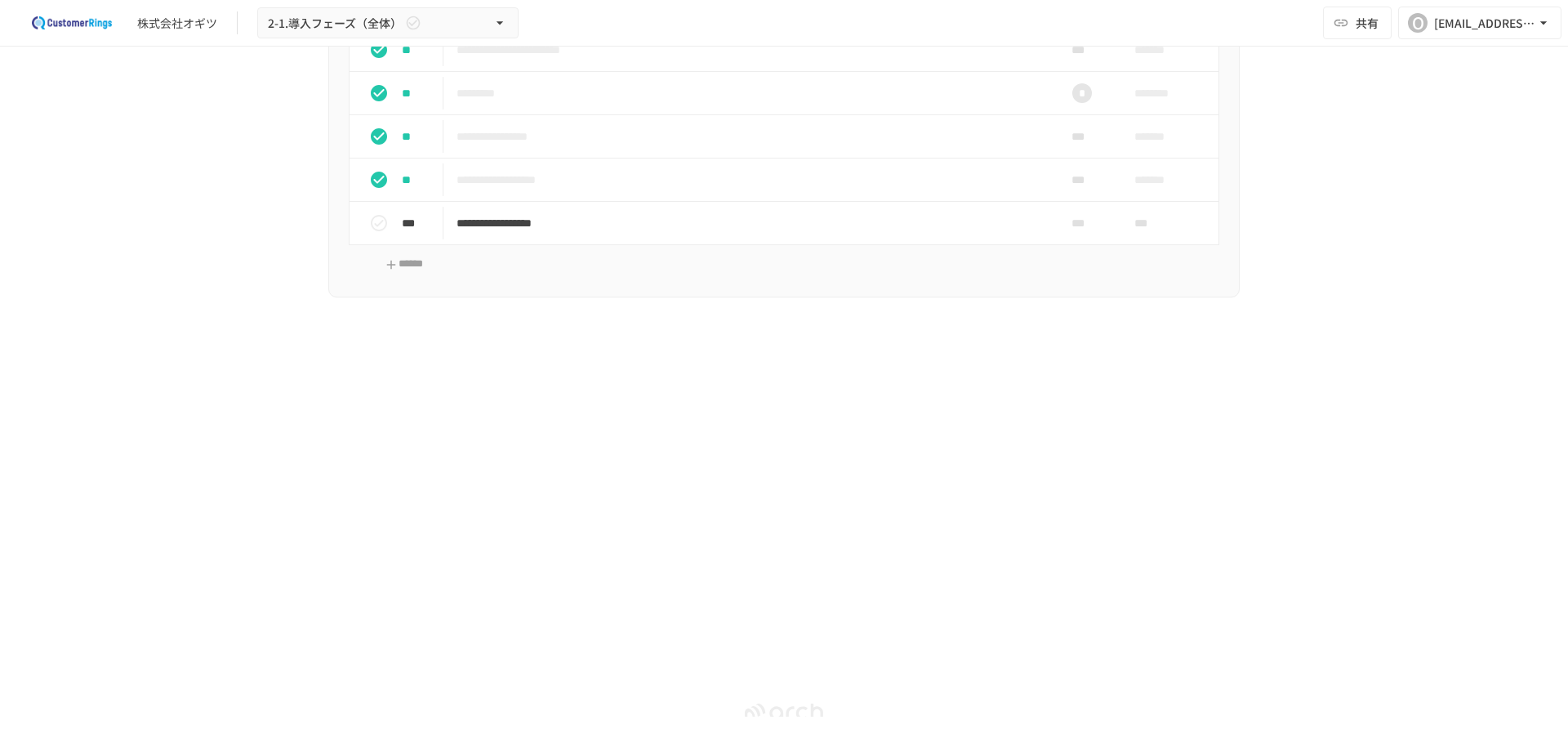 scroll, scrollTop: 962, scrollLeft: 0, axis: vertical 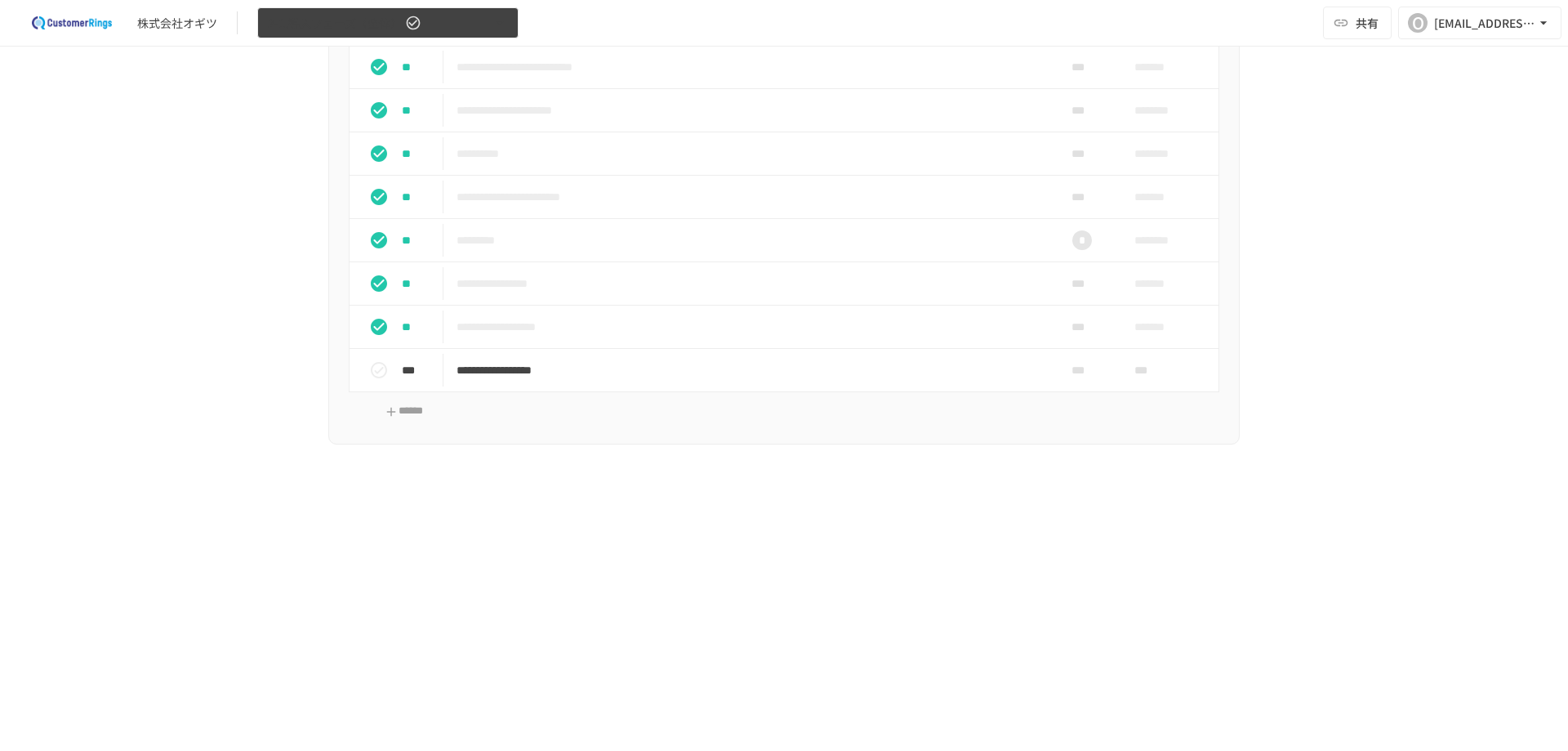 click on "2-1.導入フェーズ（全体）" at bounding box center [335, 23] 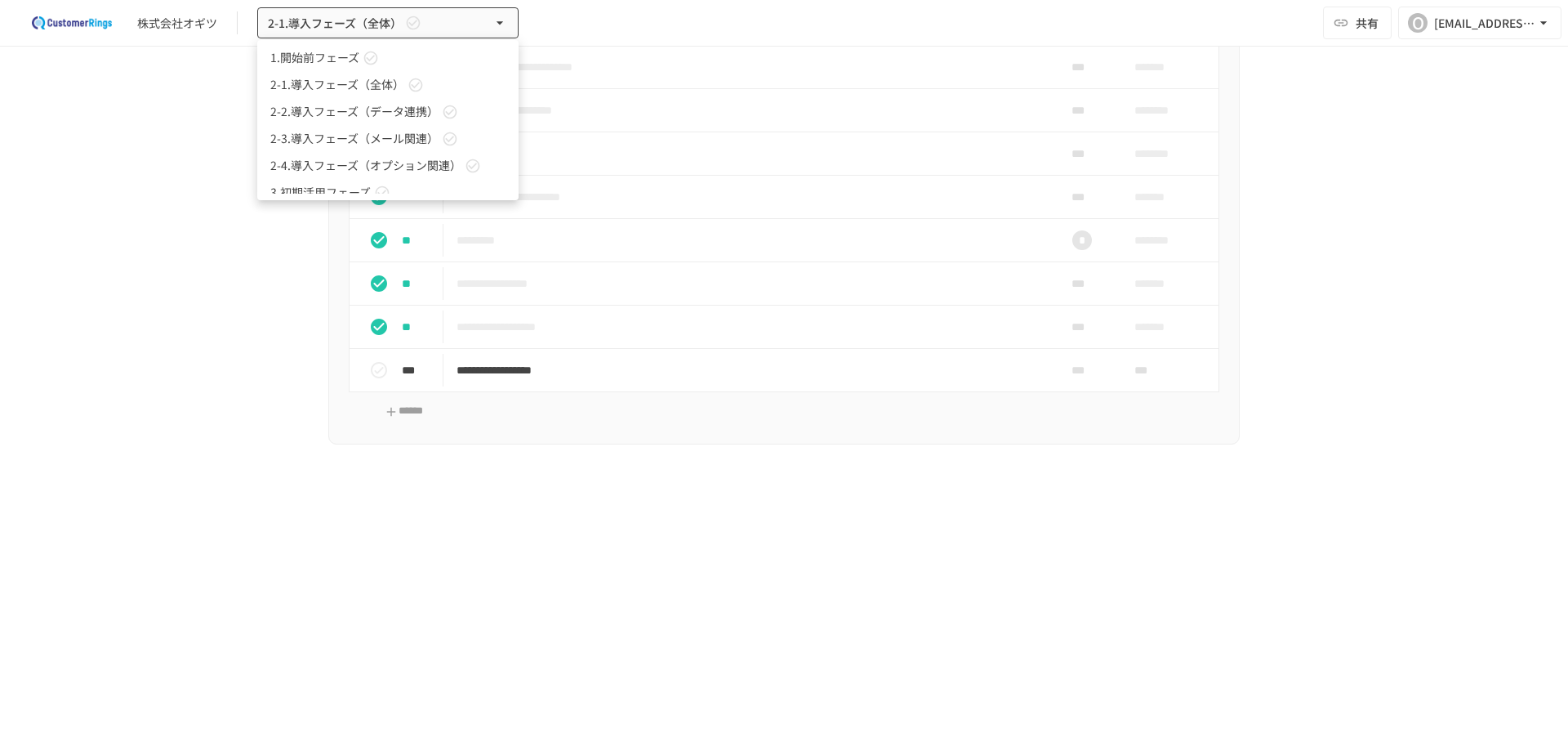 scroll, scrollTop: 45, scrollLeft: 0, axis: vertical 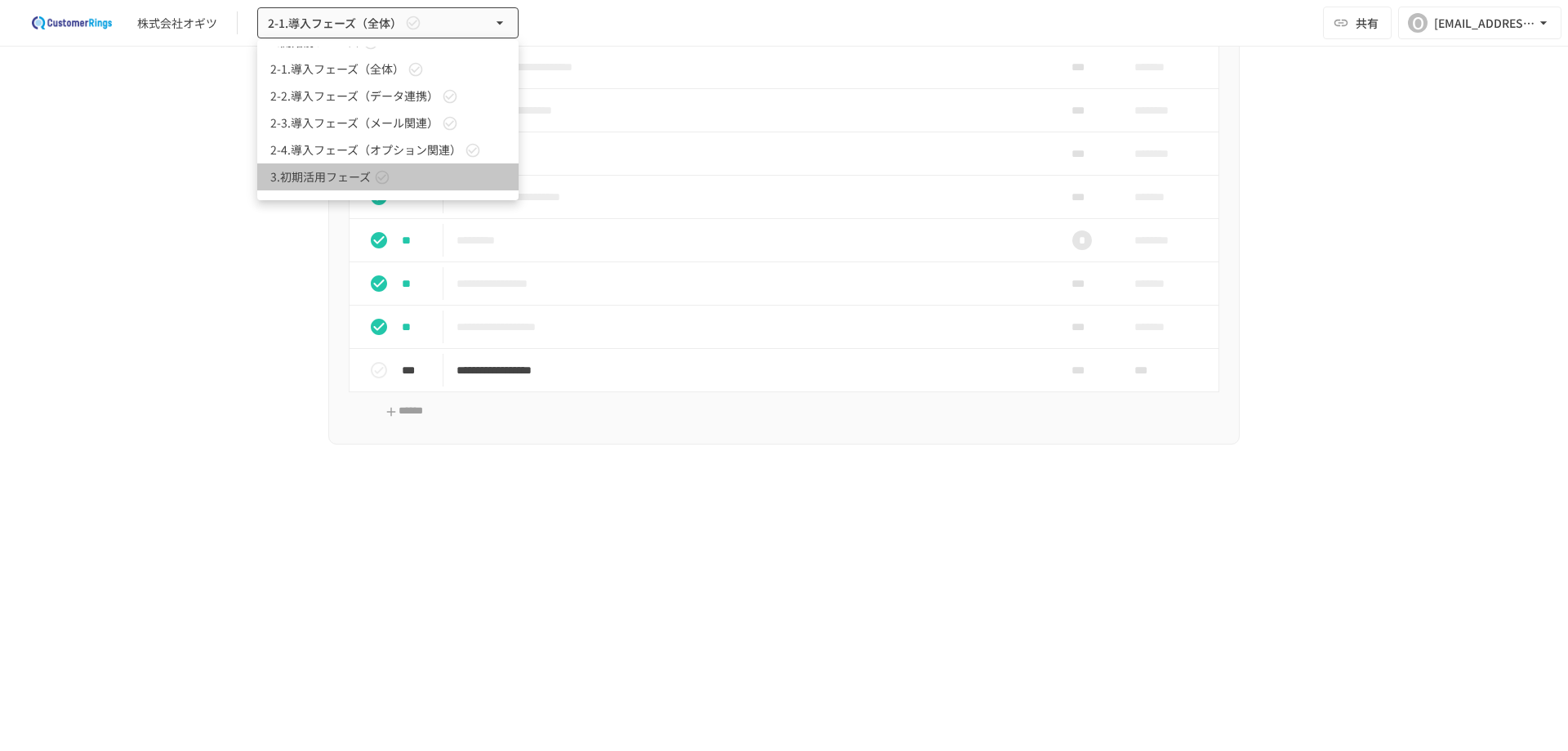 click on "3.初期活用フェーズ" at bounding box center [320, 177] 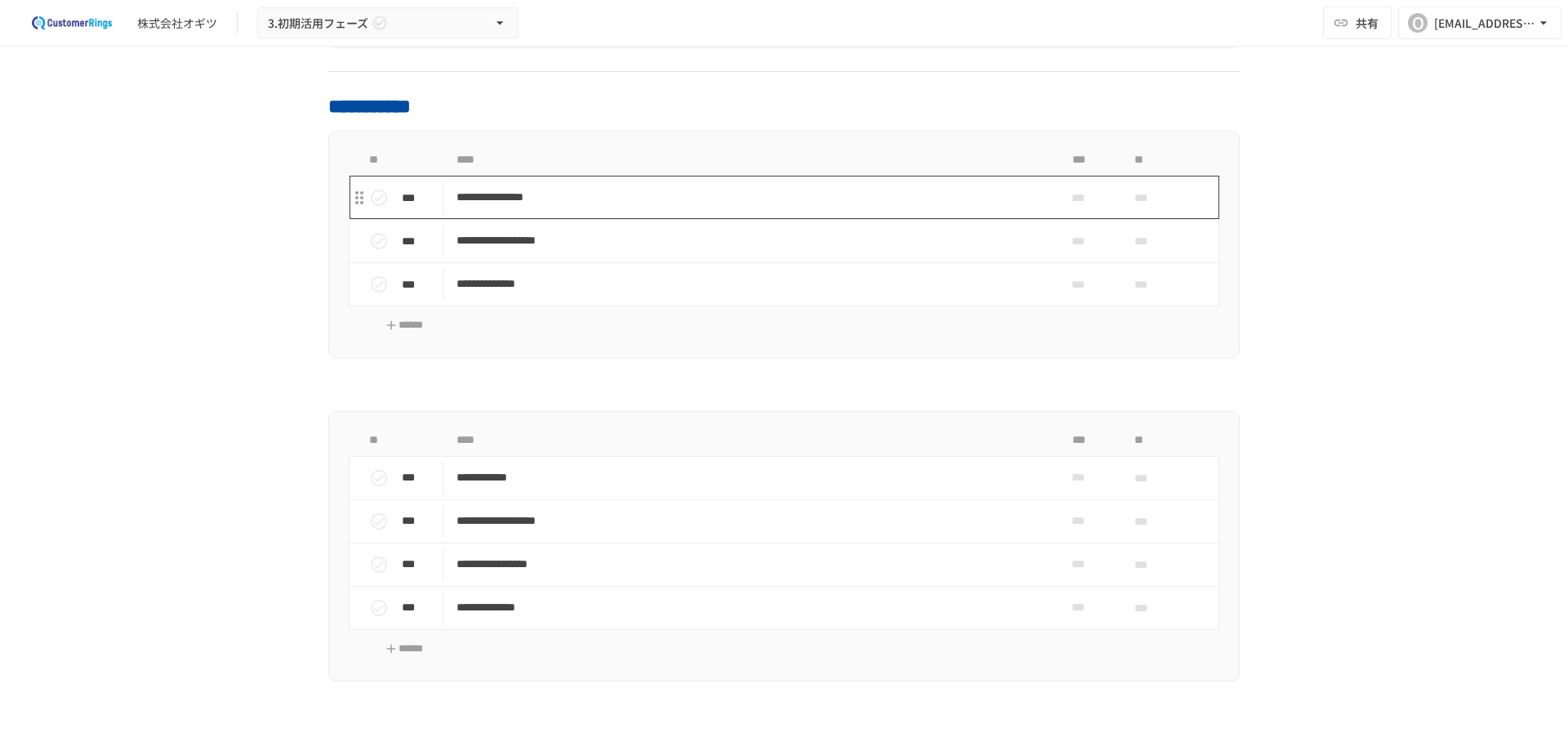 scroll, scrollTop: 2627, scrollLeft: 0, axis: vertical 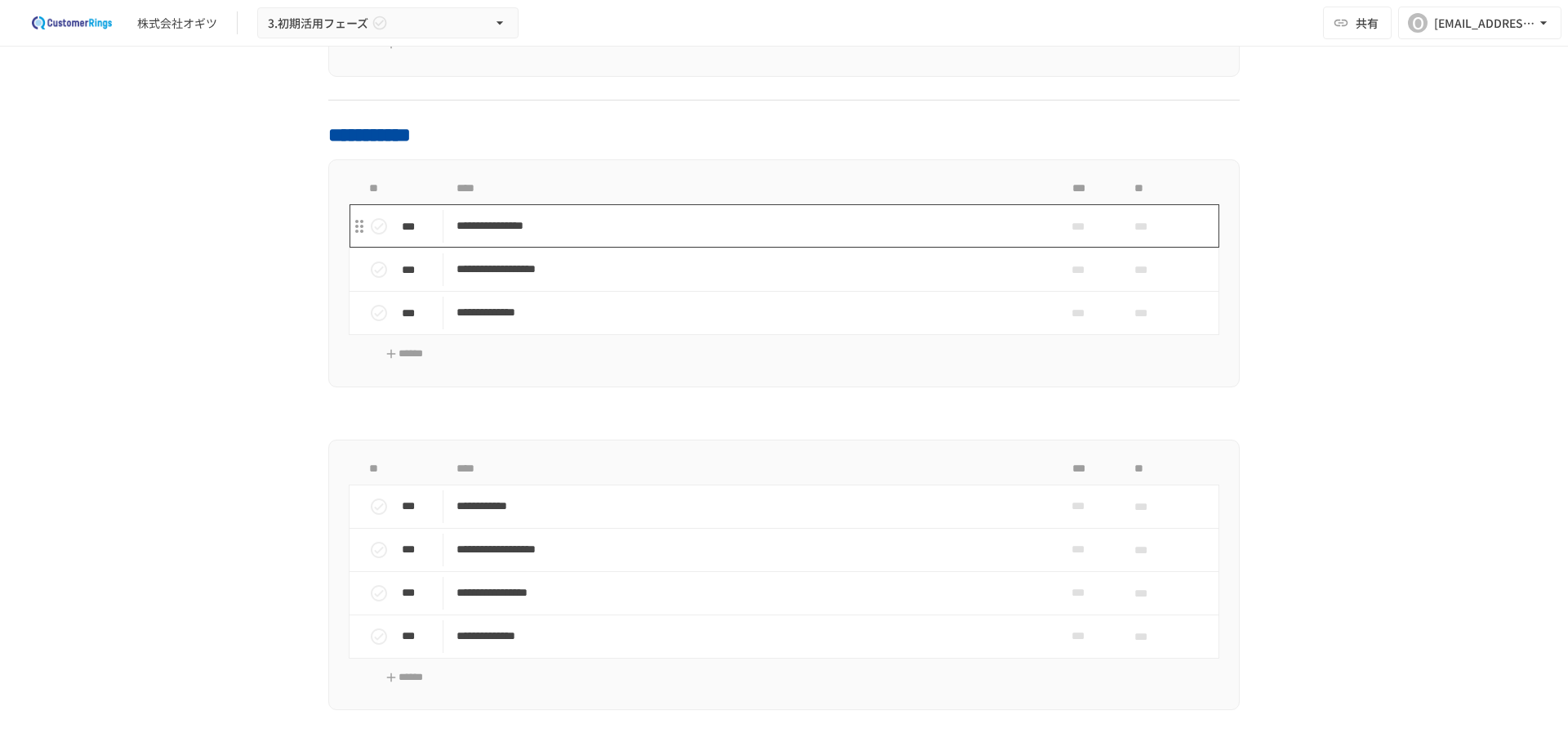 click on "**********" at bounding box center (750, 226) 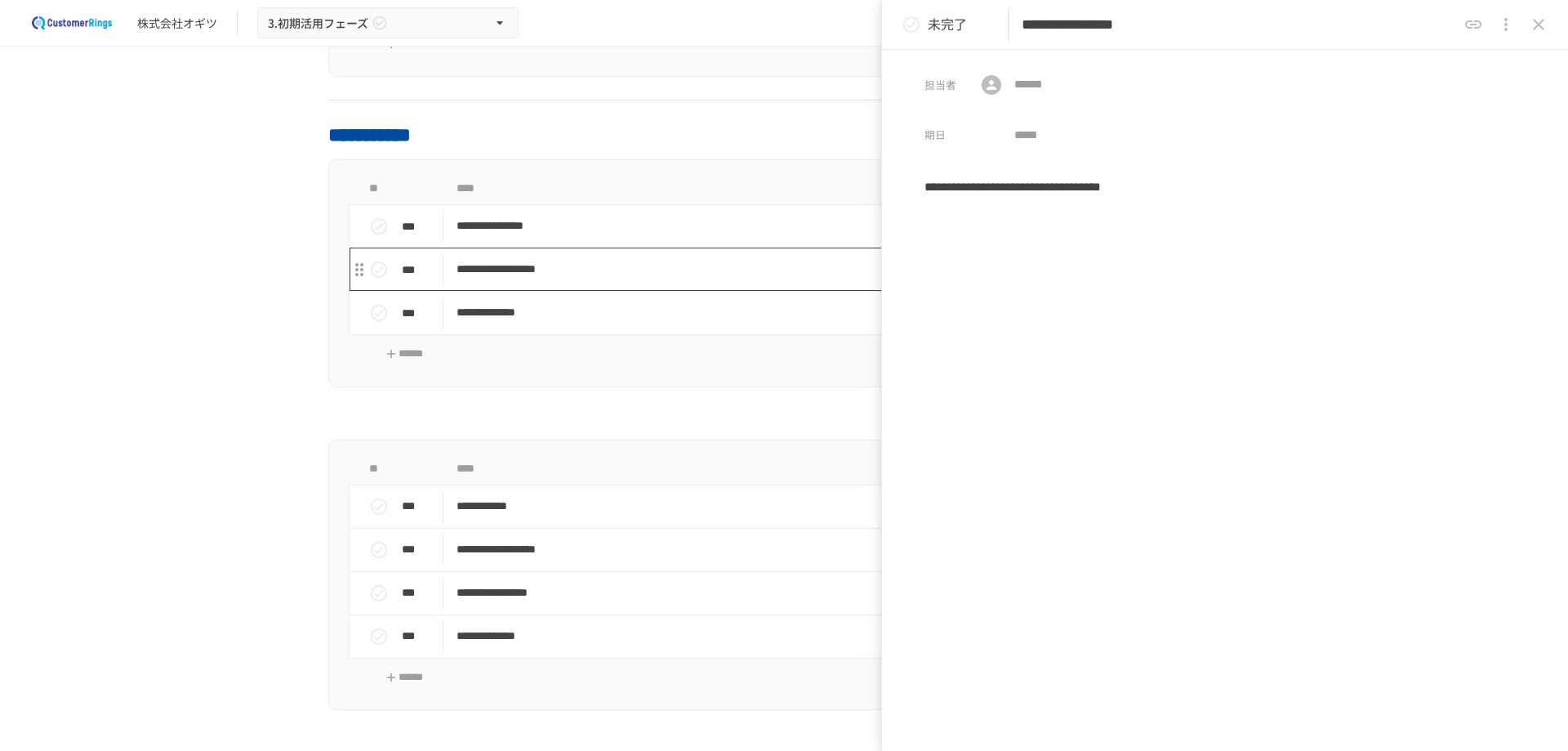 click on "**********" at bounding box center (750, 269) 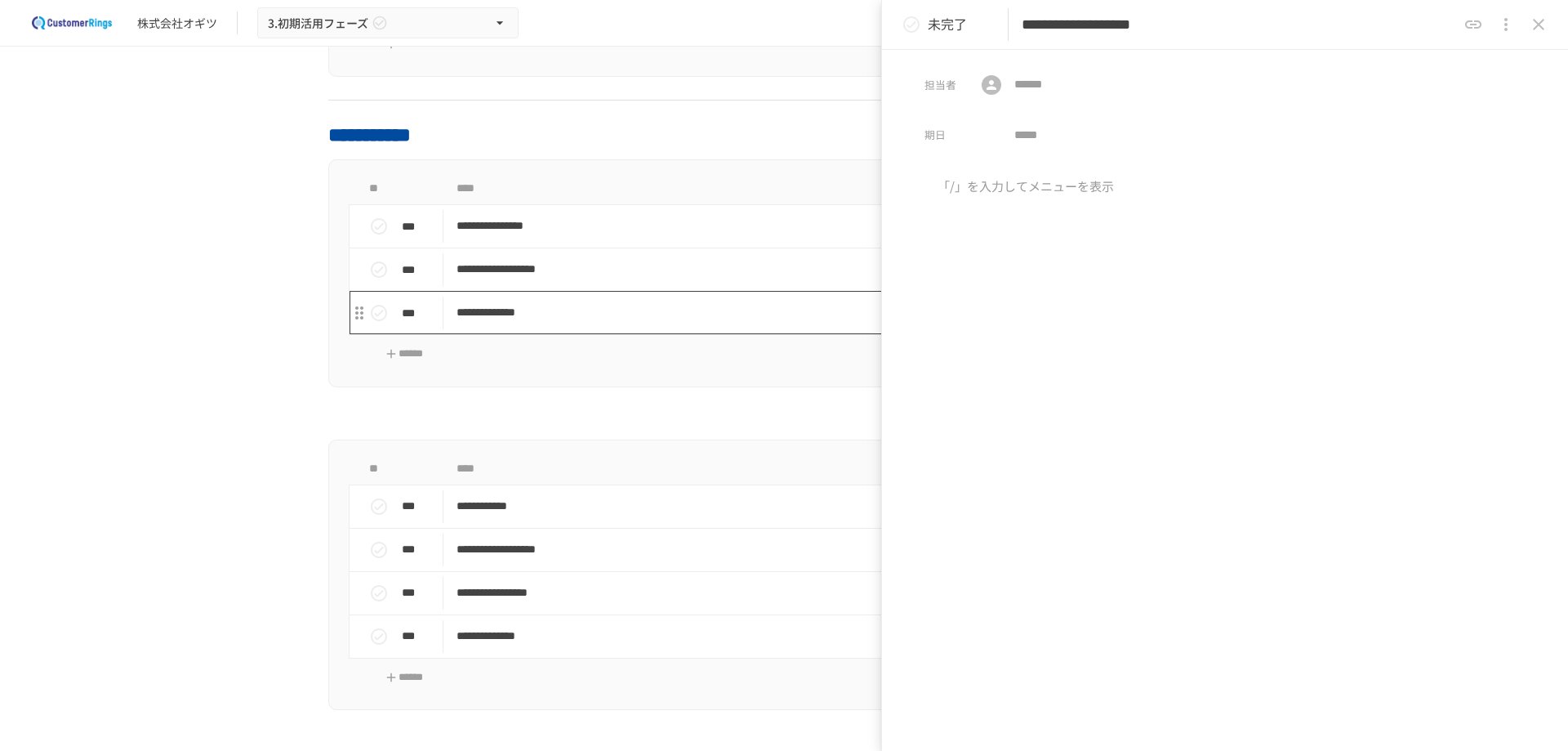 click on "**********" at bounding box center [750, 312] 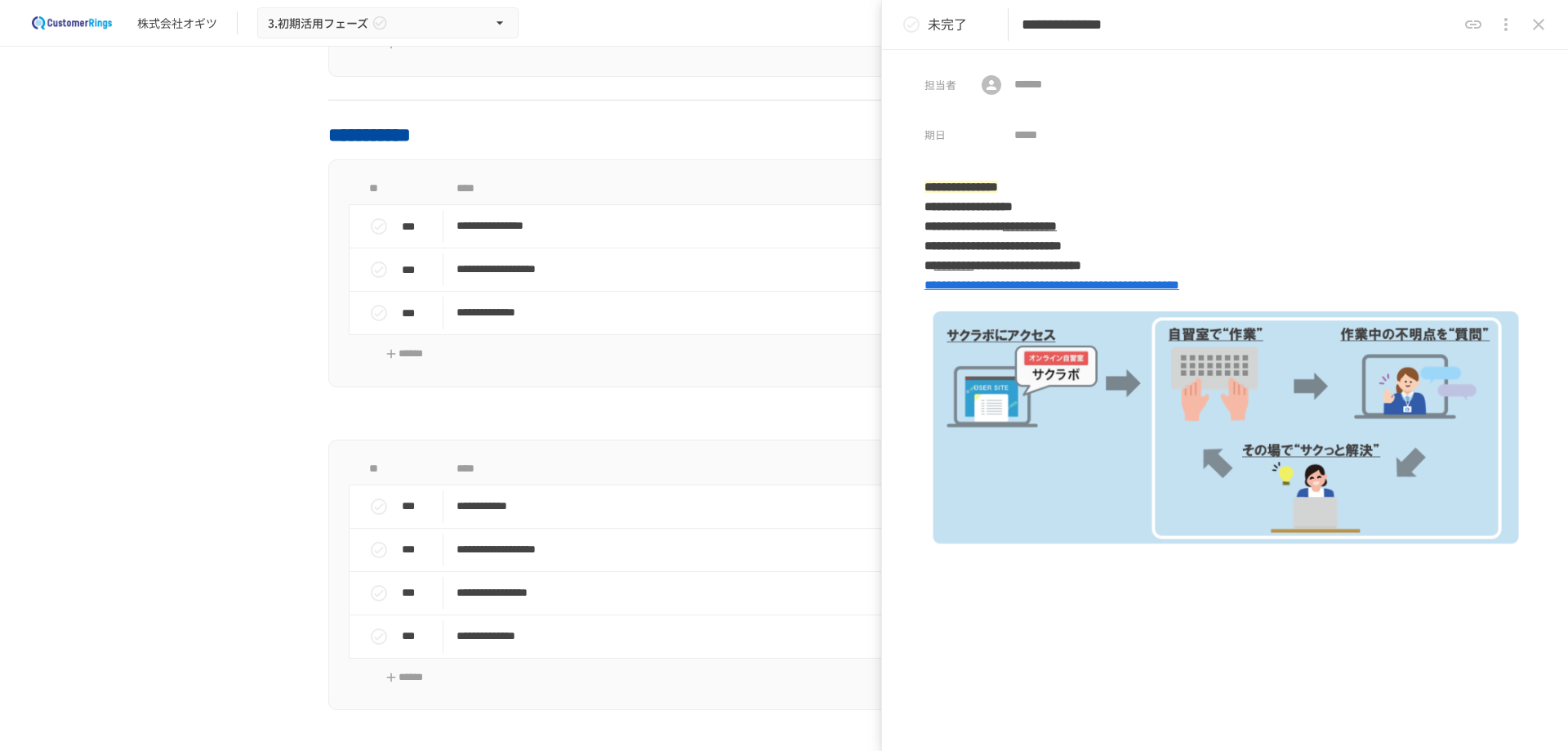 click on "**********" at bounding box center (784, -562) 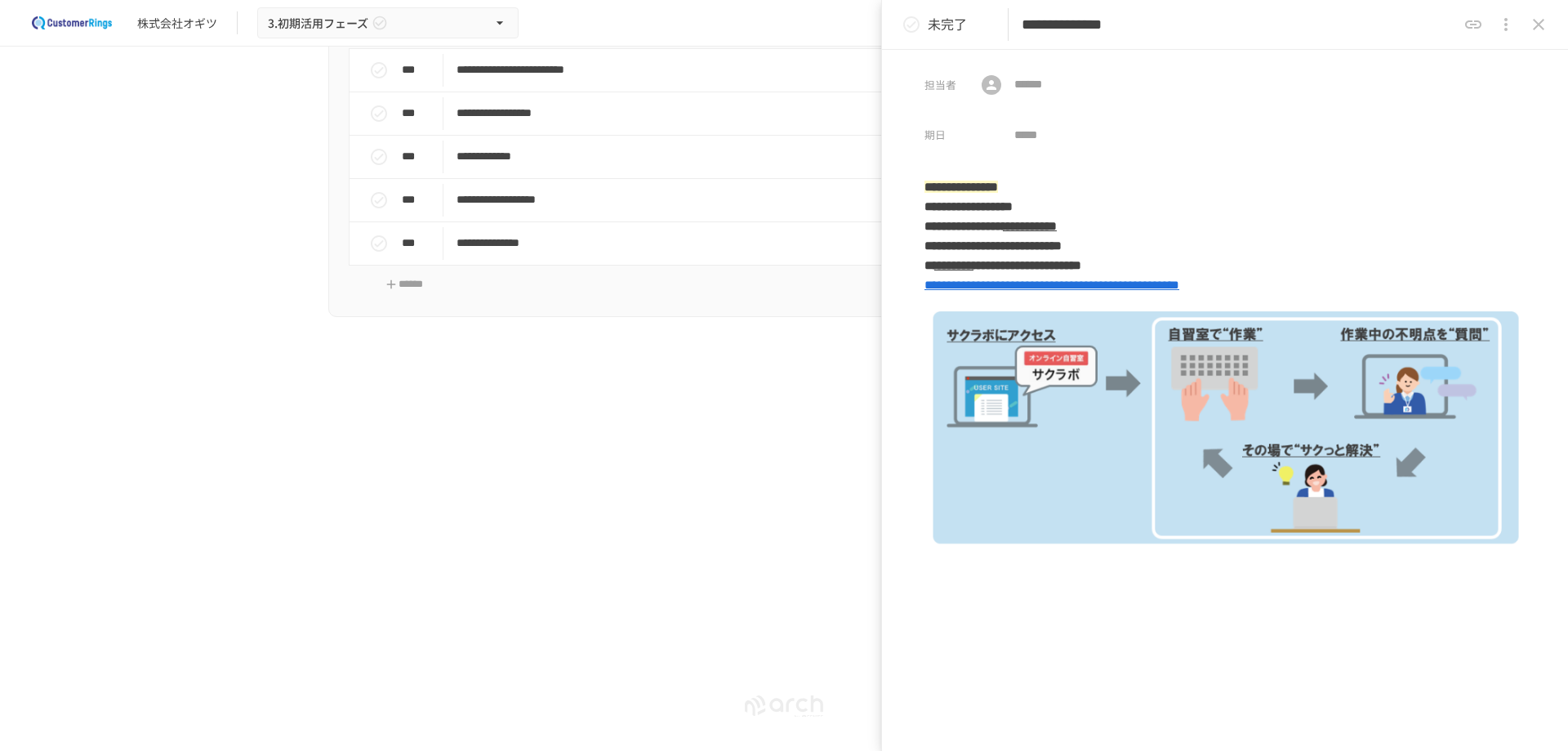 scroll, scrollTop: 3773, scrollLeft: 0, axis: vertical 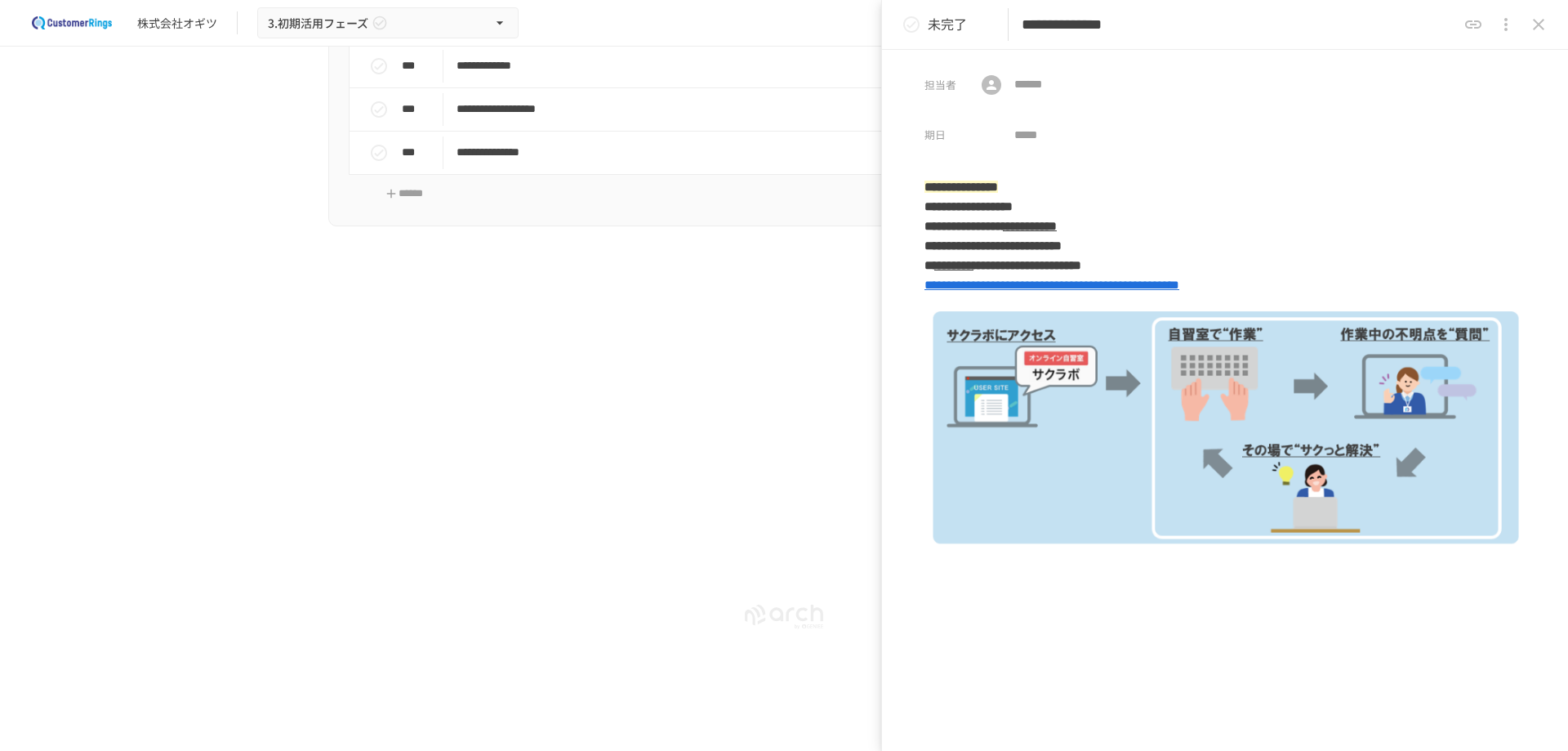 click on "**********" at bounding box center [784, -1582] 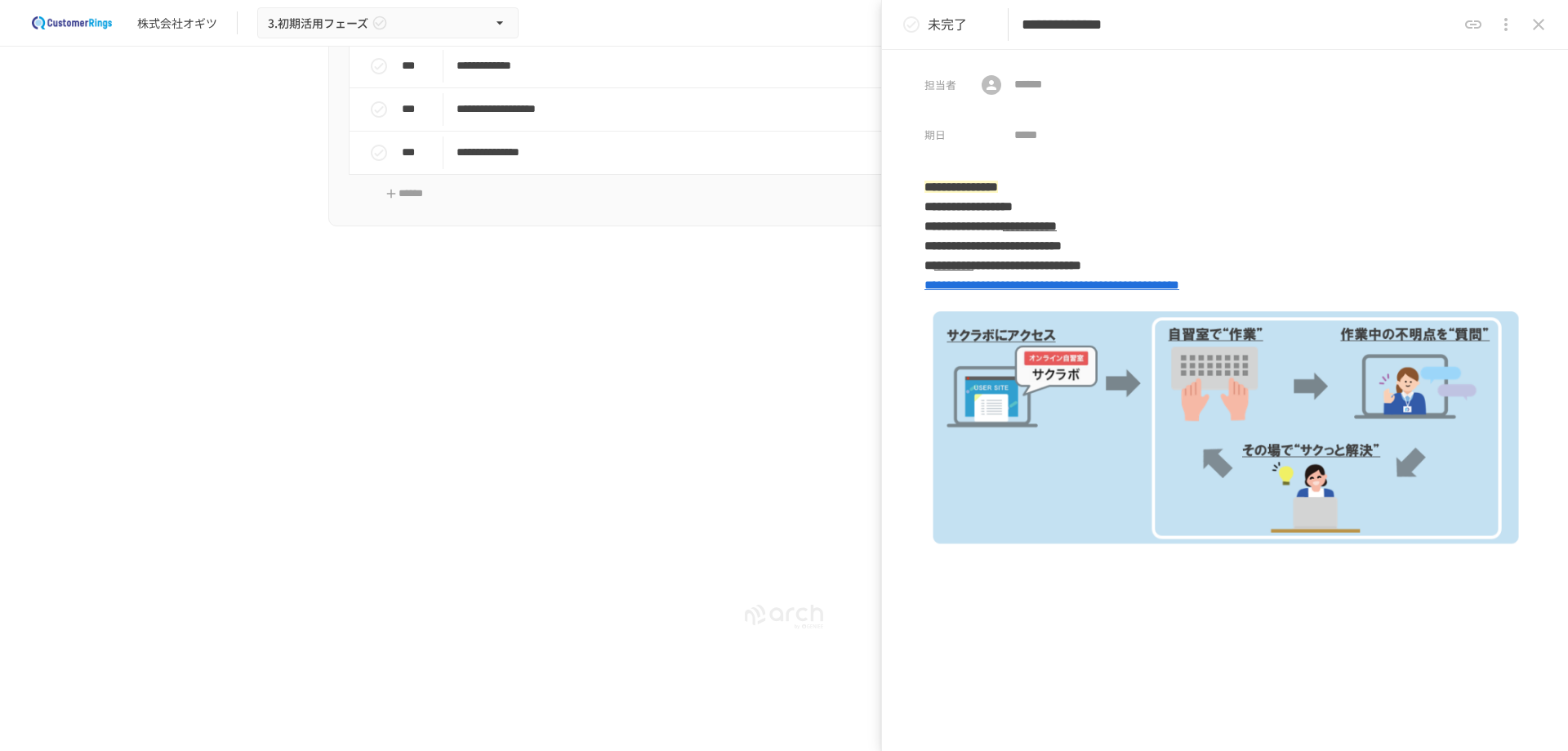 click 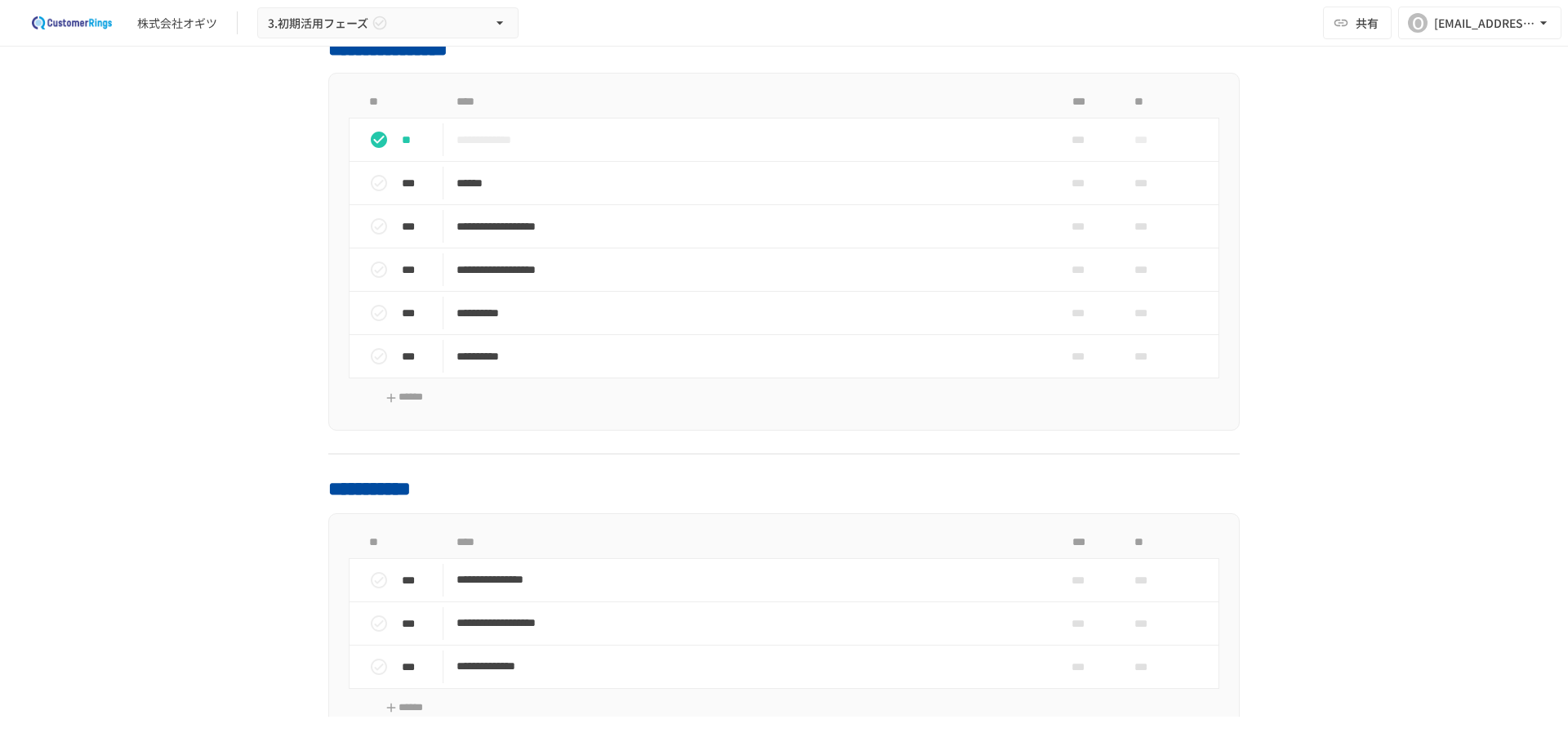 scroll, scrollTop: 2220, scrollLeft: 0, axis: vertical 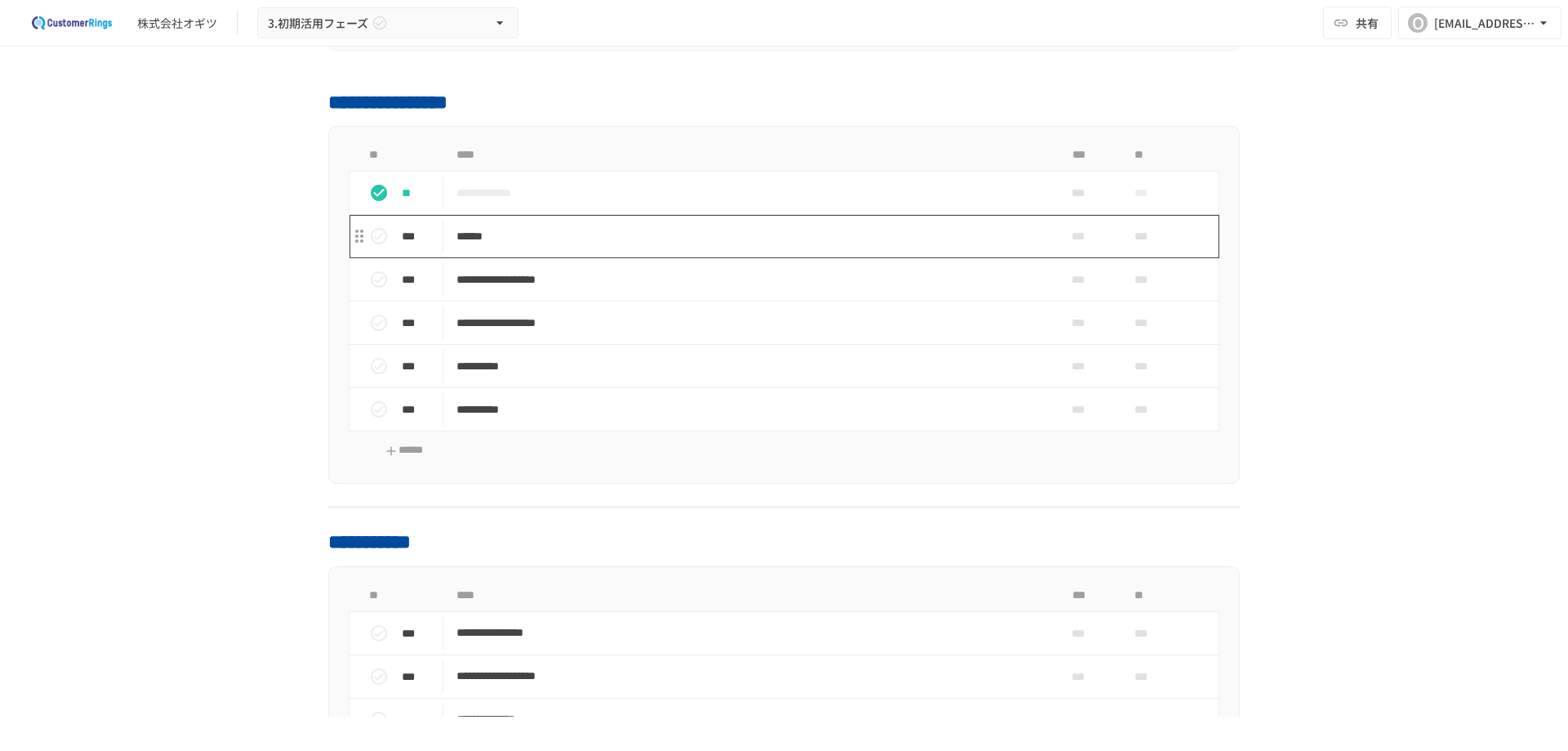 click on "******" at bounding box center (750, 236) 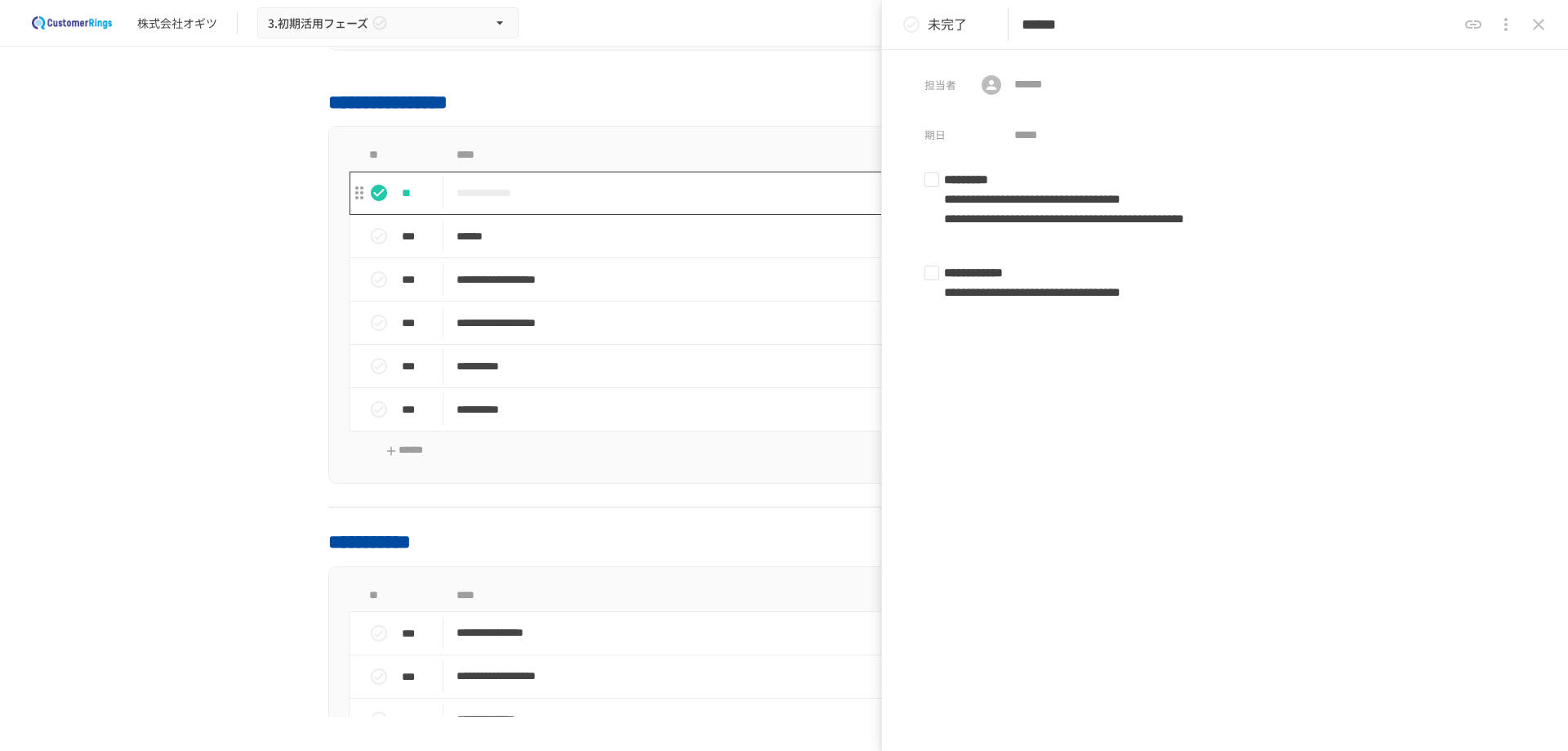 click on "**********" at bounding box center [750, 193] 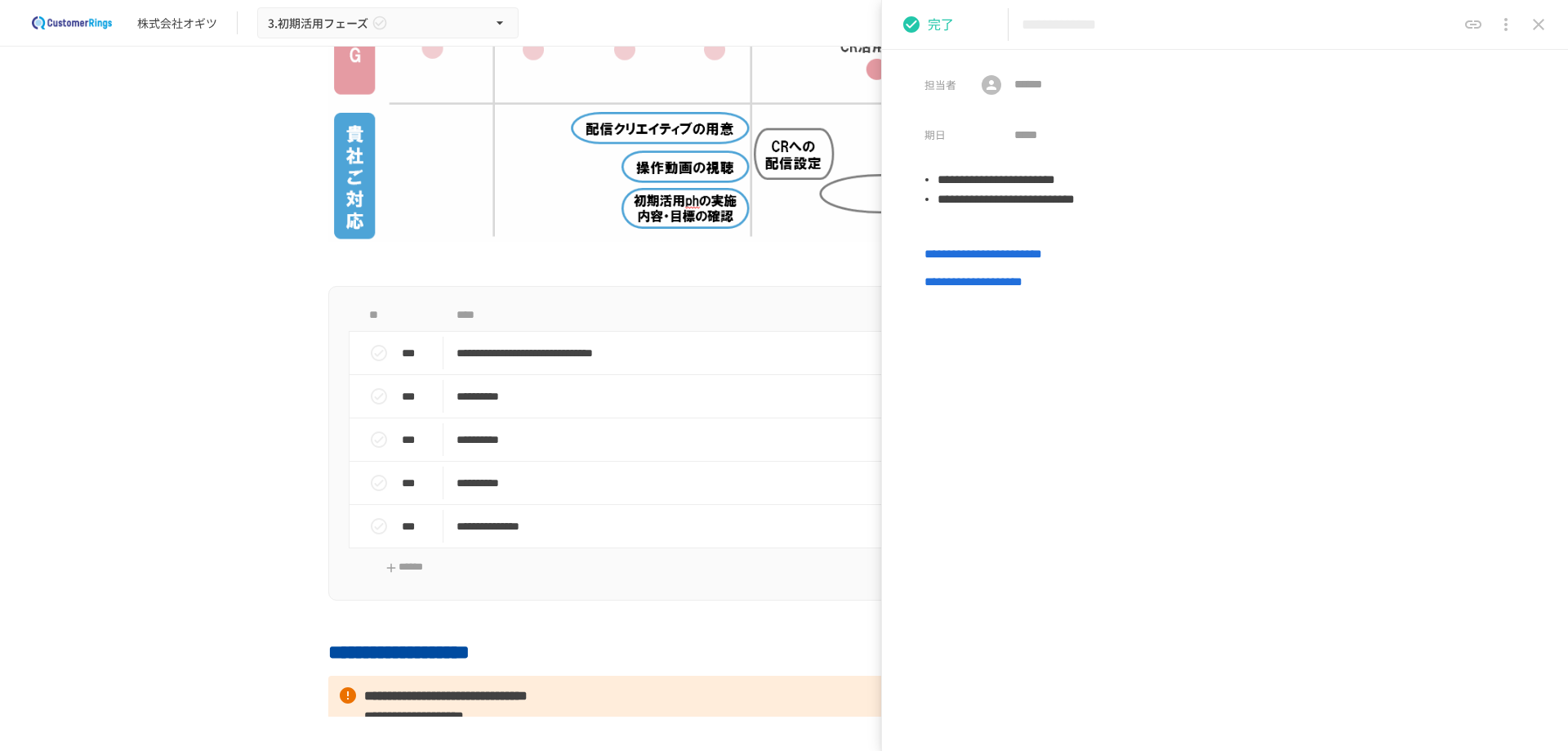 scroll, scrollTop: 831, scrollLeft: 0, axis: vertical 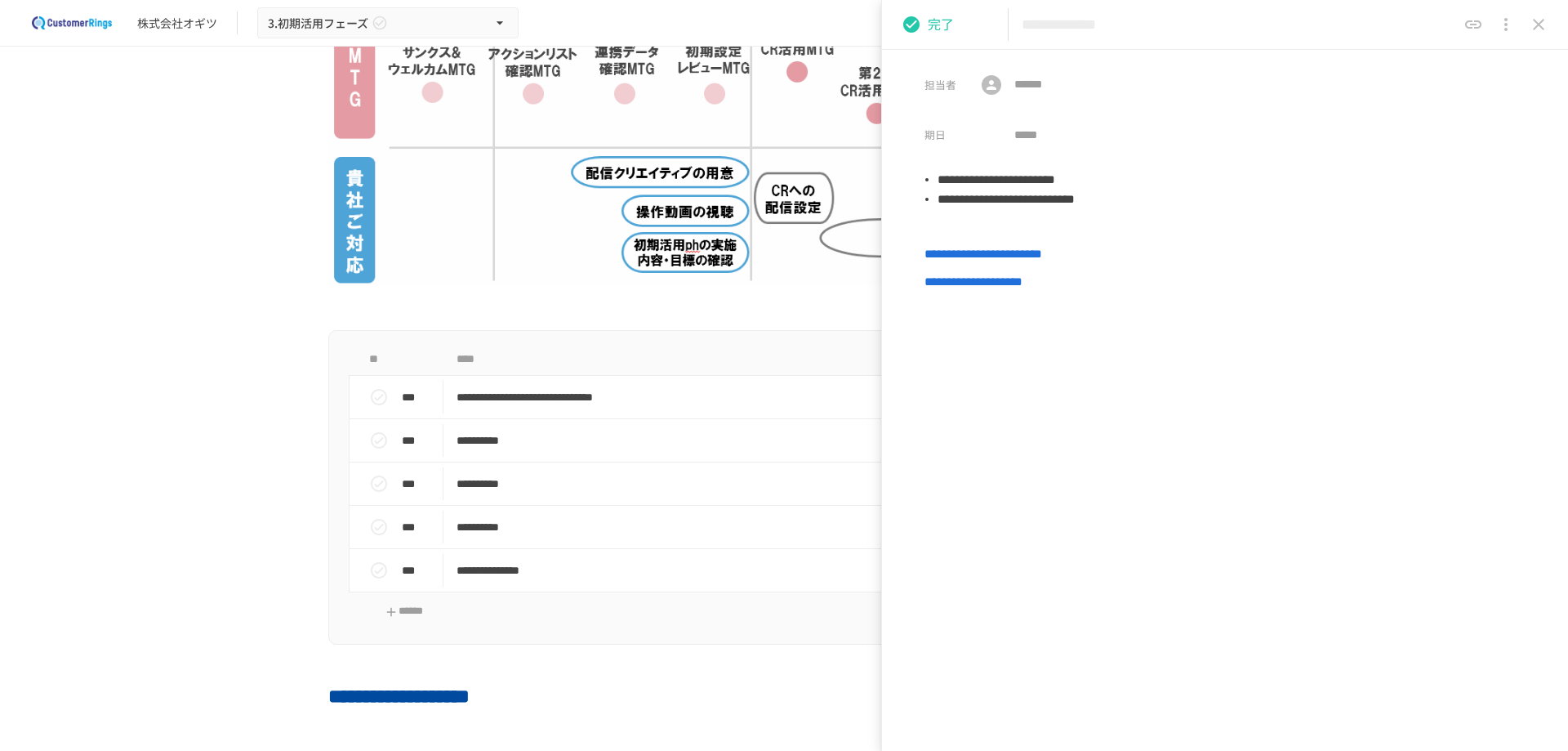 click on "**********" at bounding box center (784, 382) 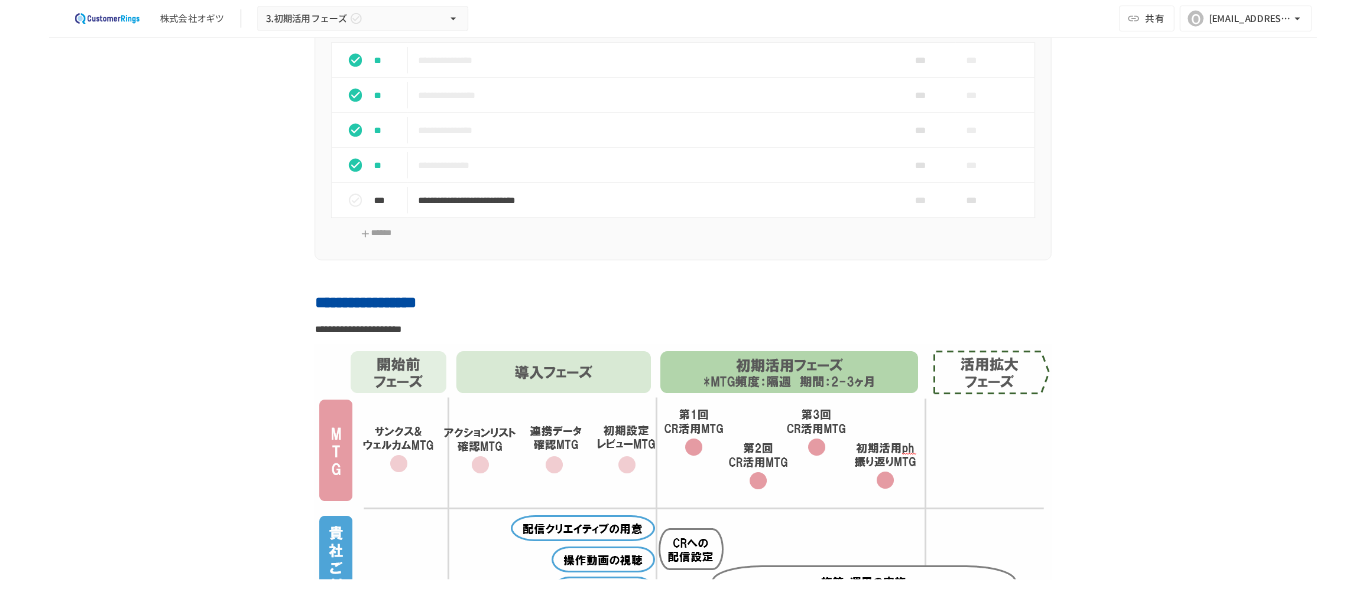scroll, scrollTop: 217, scrollLeft: 0, axis: vertical 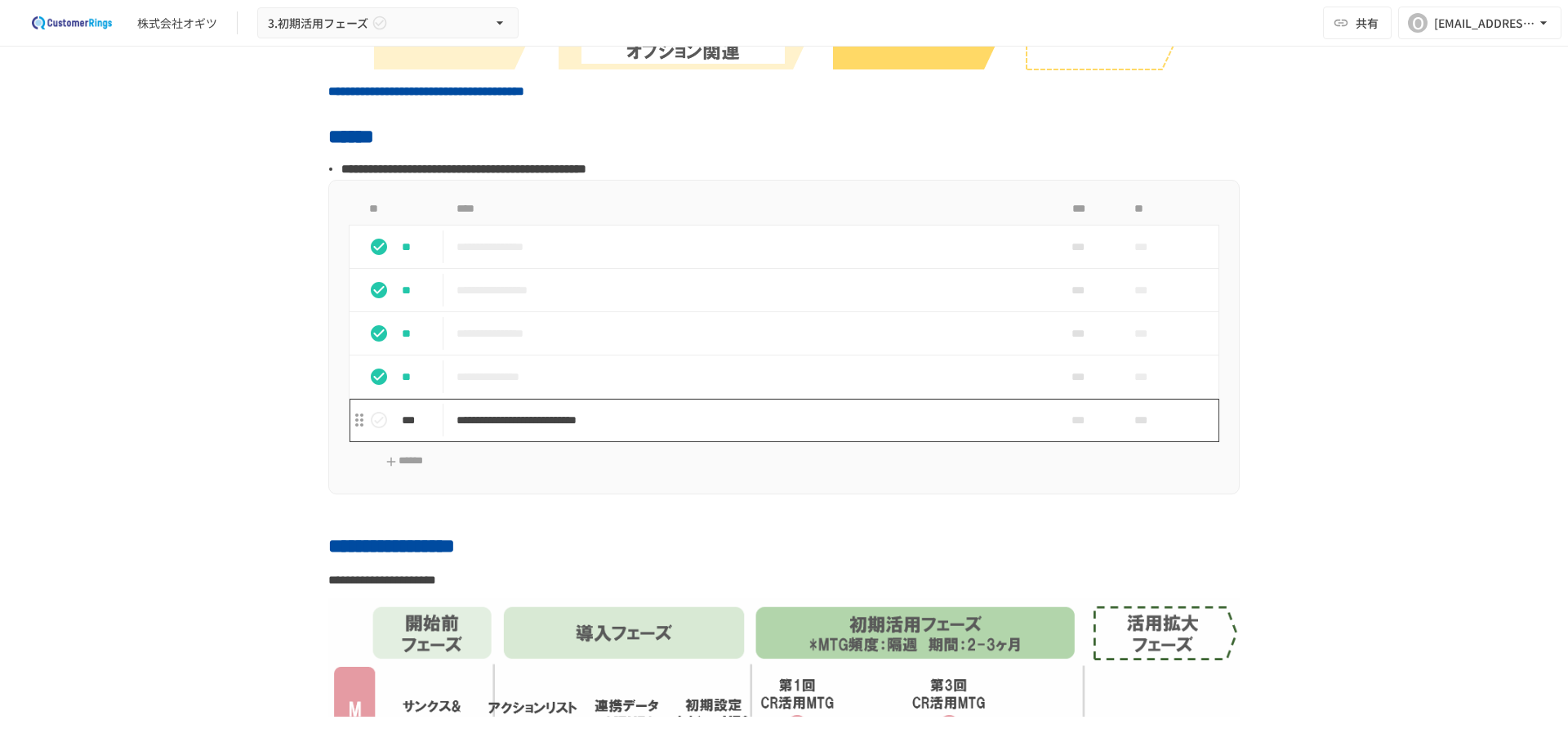 click on "**********" at bounding box center [750, 420] 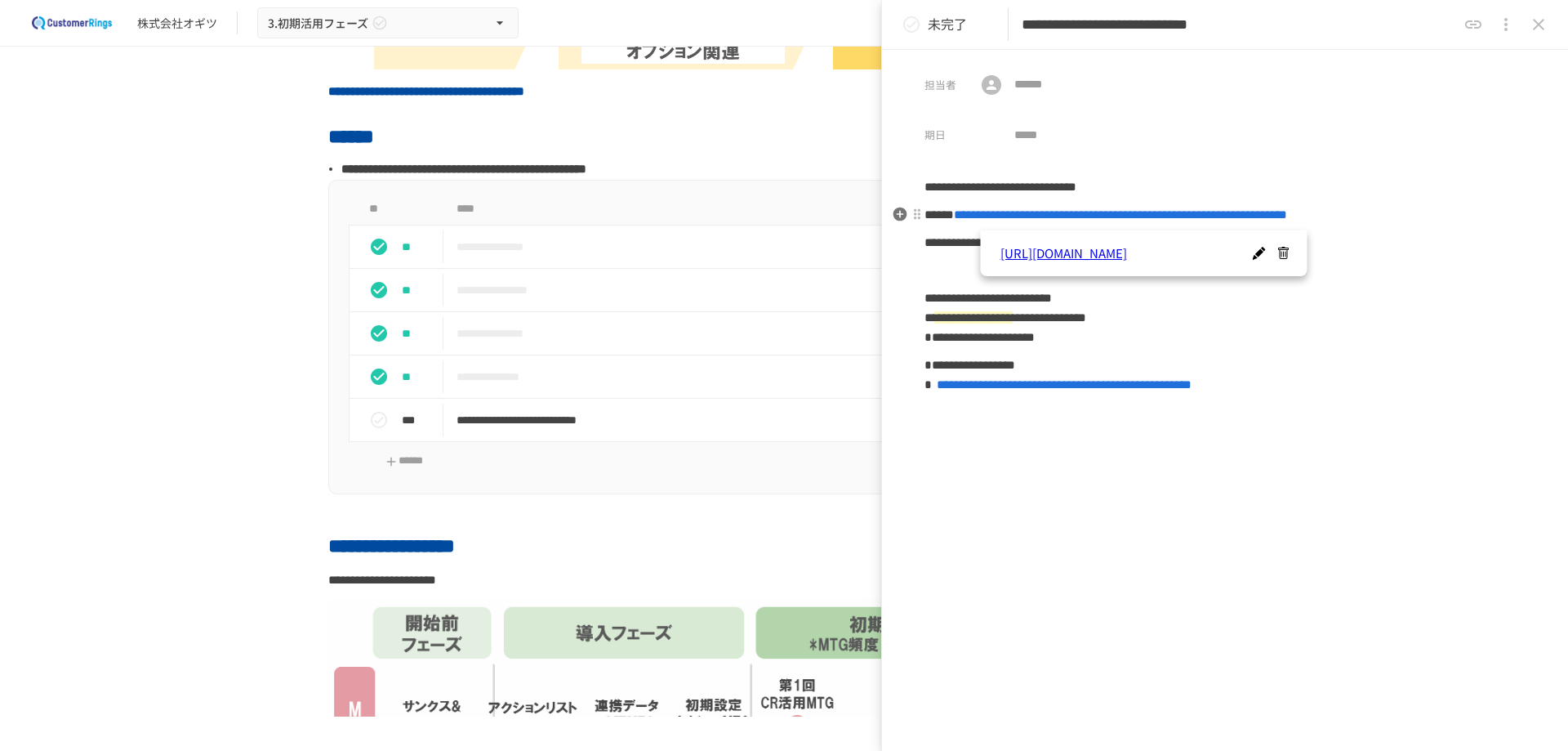 click on "**********" at bounding box center (1225, 215) 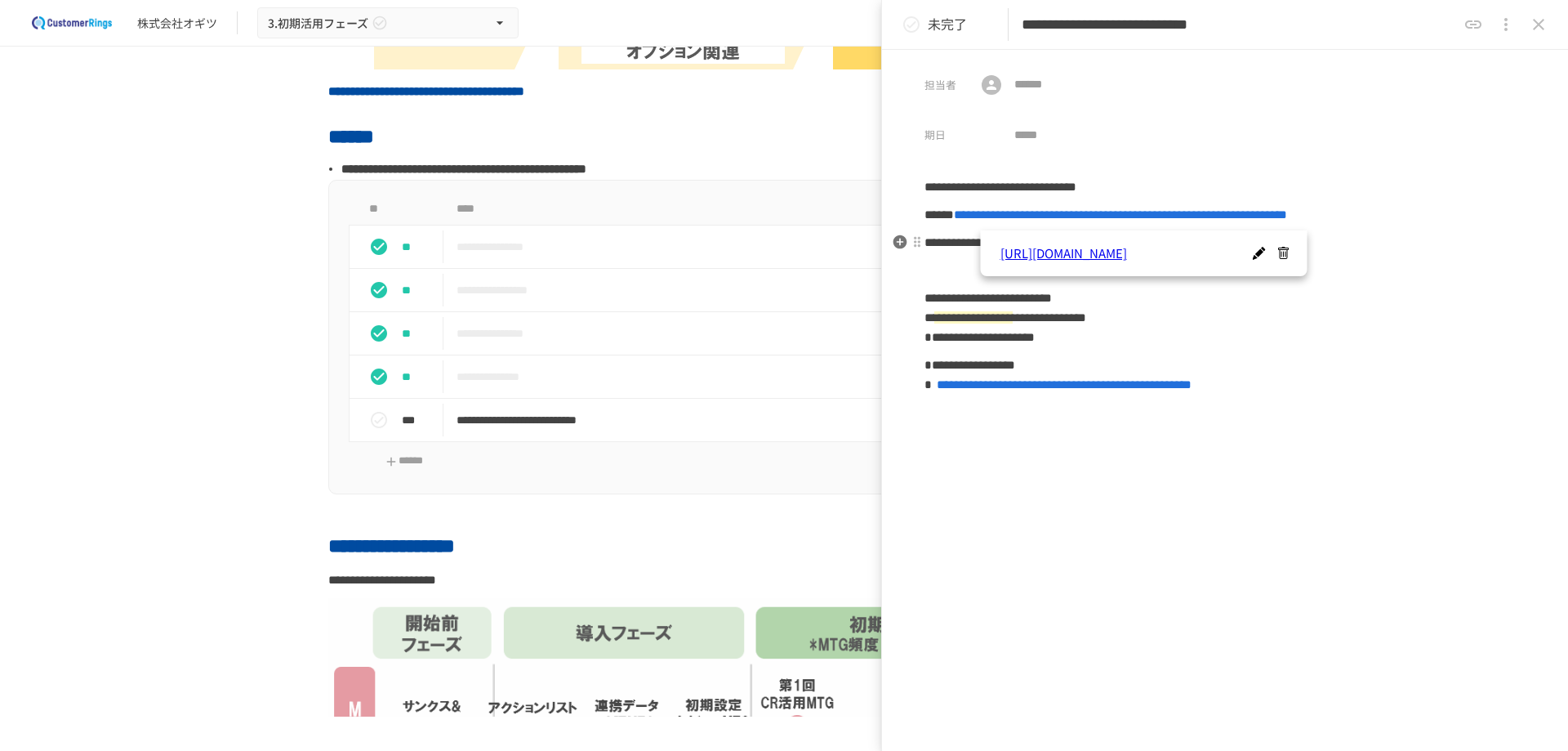 click on "https://www.pa-solution.net/alphascope/paccr/web/Detail.aspx?id=1296" at bounding box center (1130, 253) 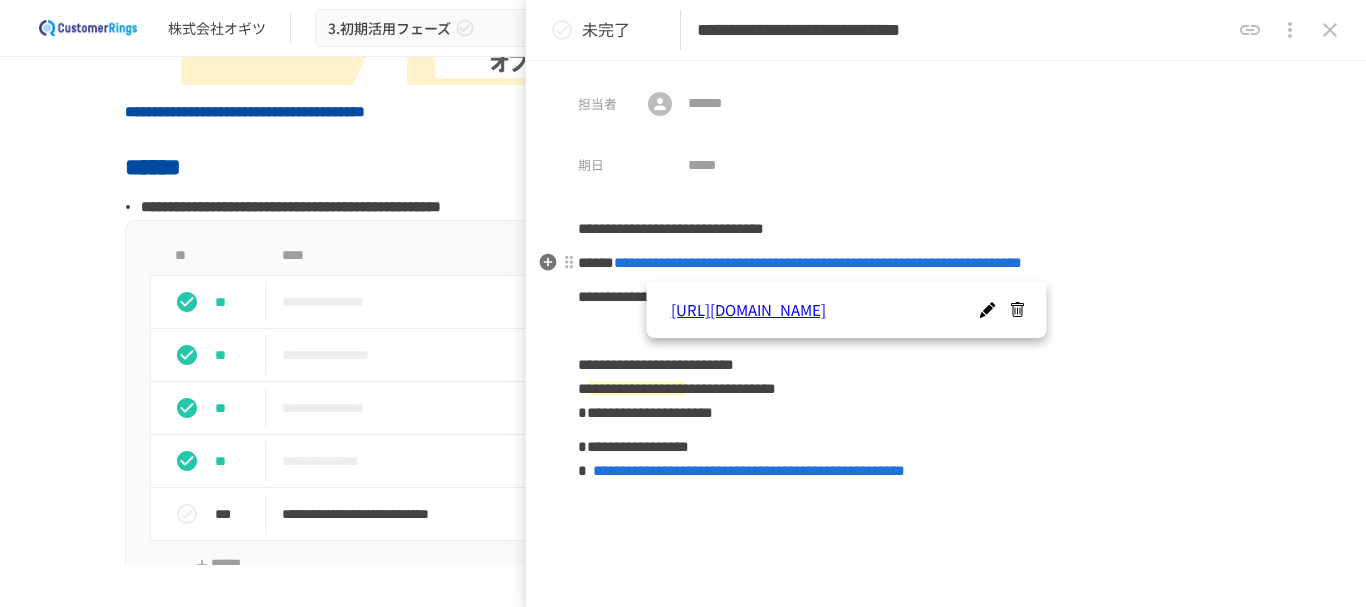 click on "**********" at bounding box center [818, 262] 